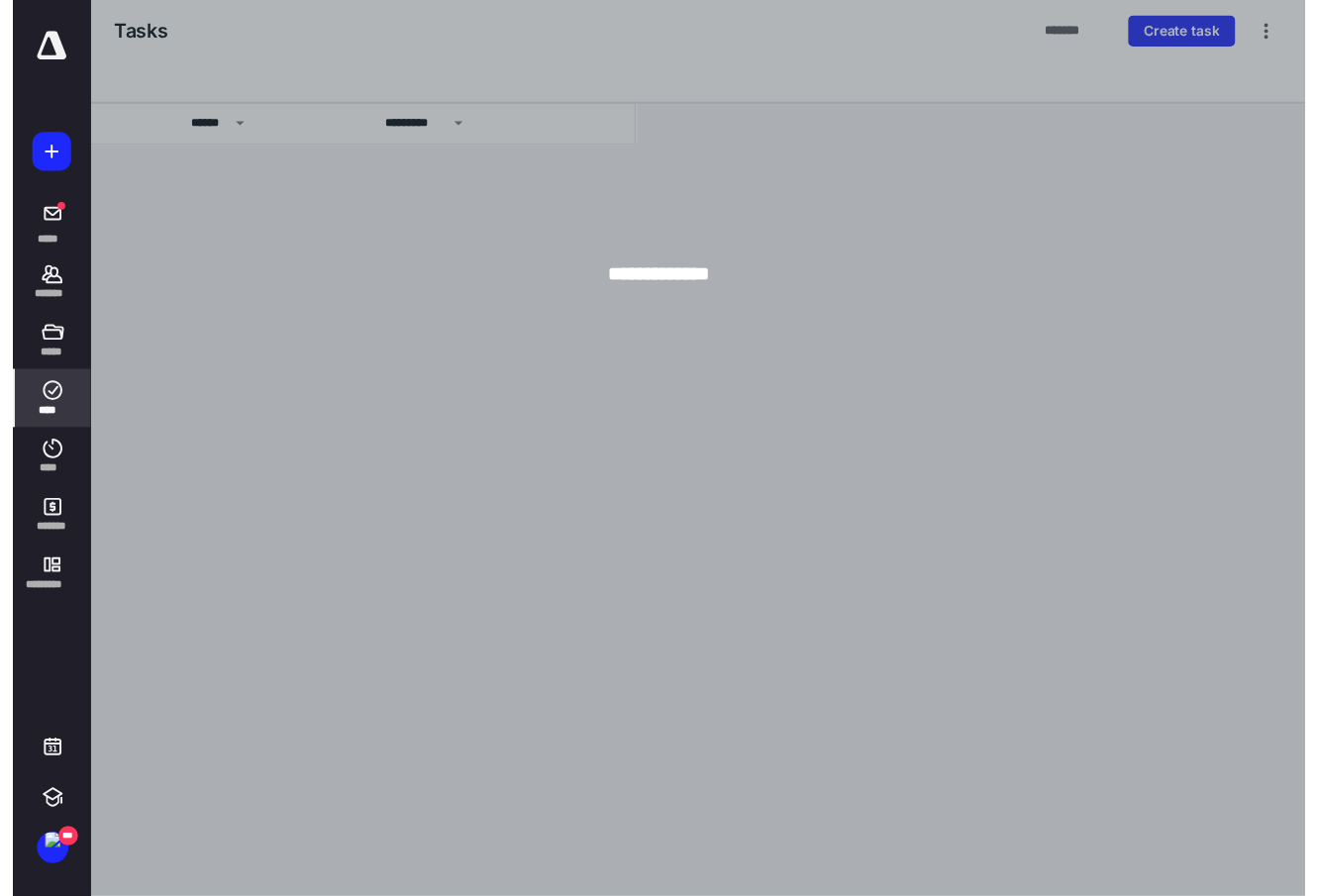 scroll, scrollTop: 0, scrollLeft: 0, axis: both 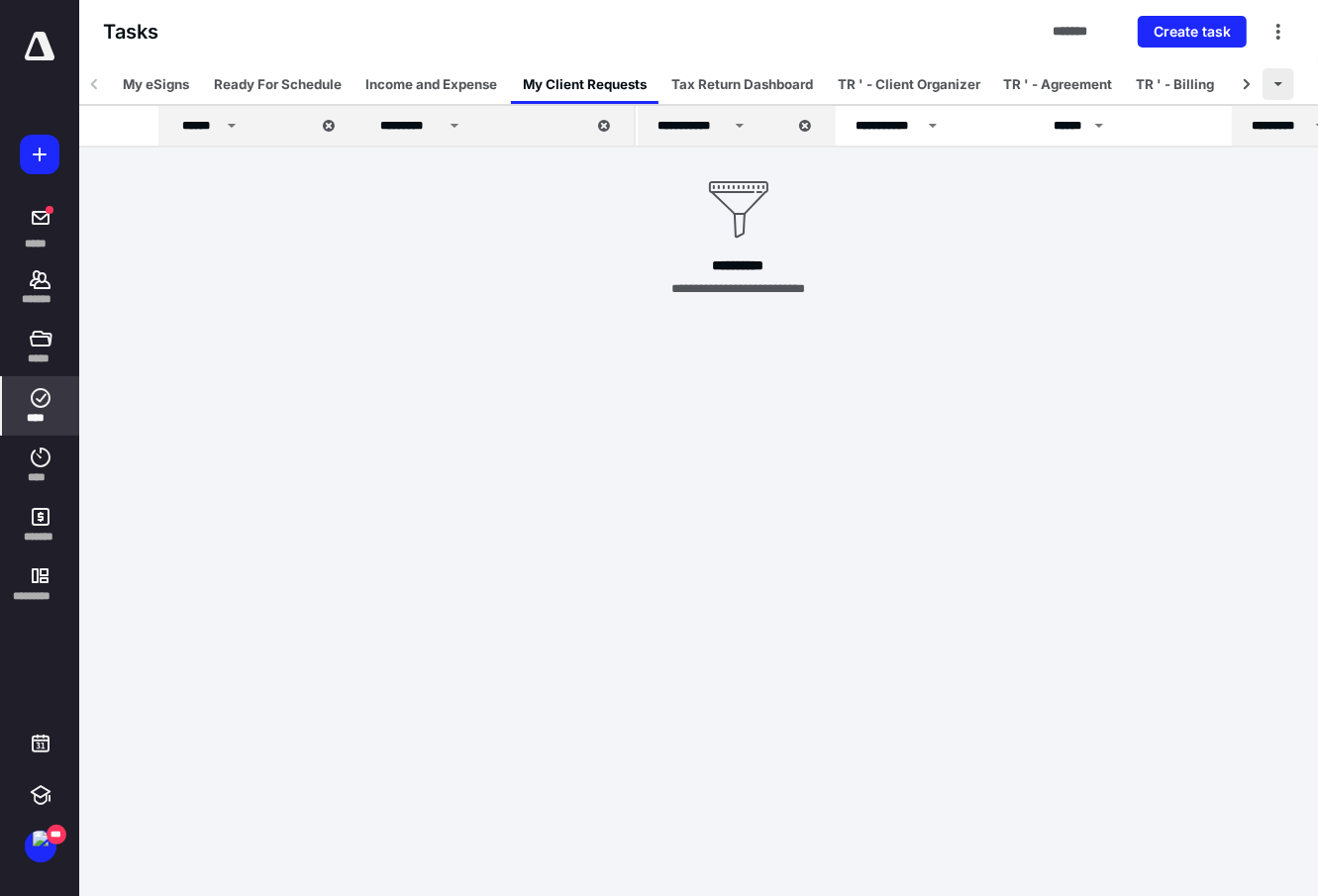 click at bounding box center (1278, 84) 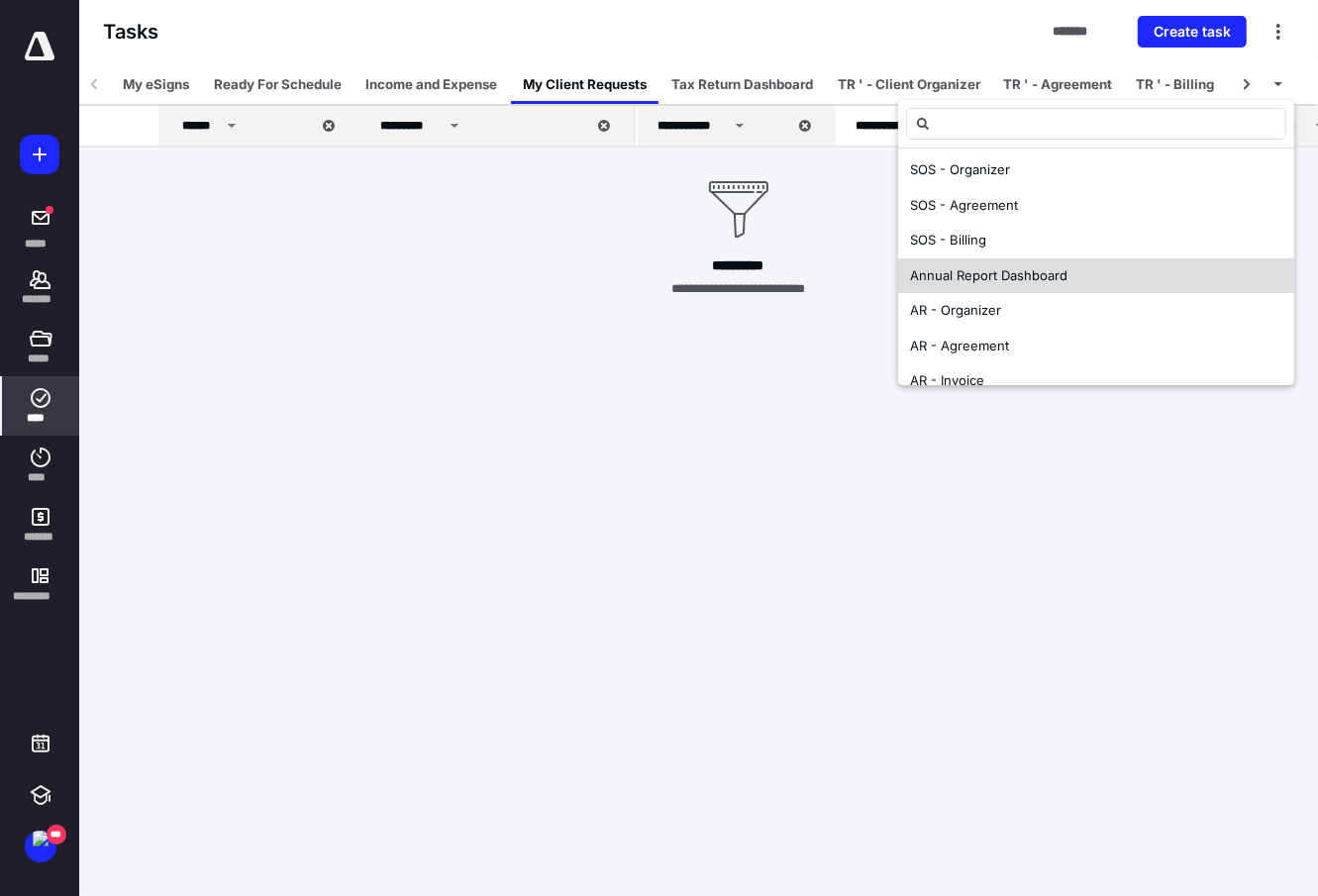 scroll, scrollTop: 766, scrollLeft: 0, axis: vertical 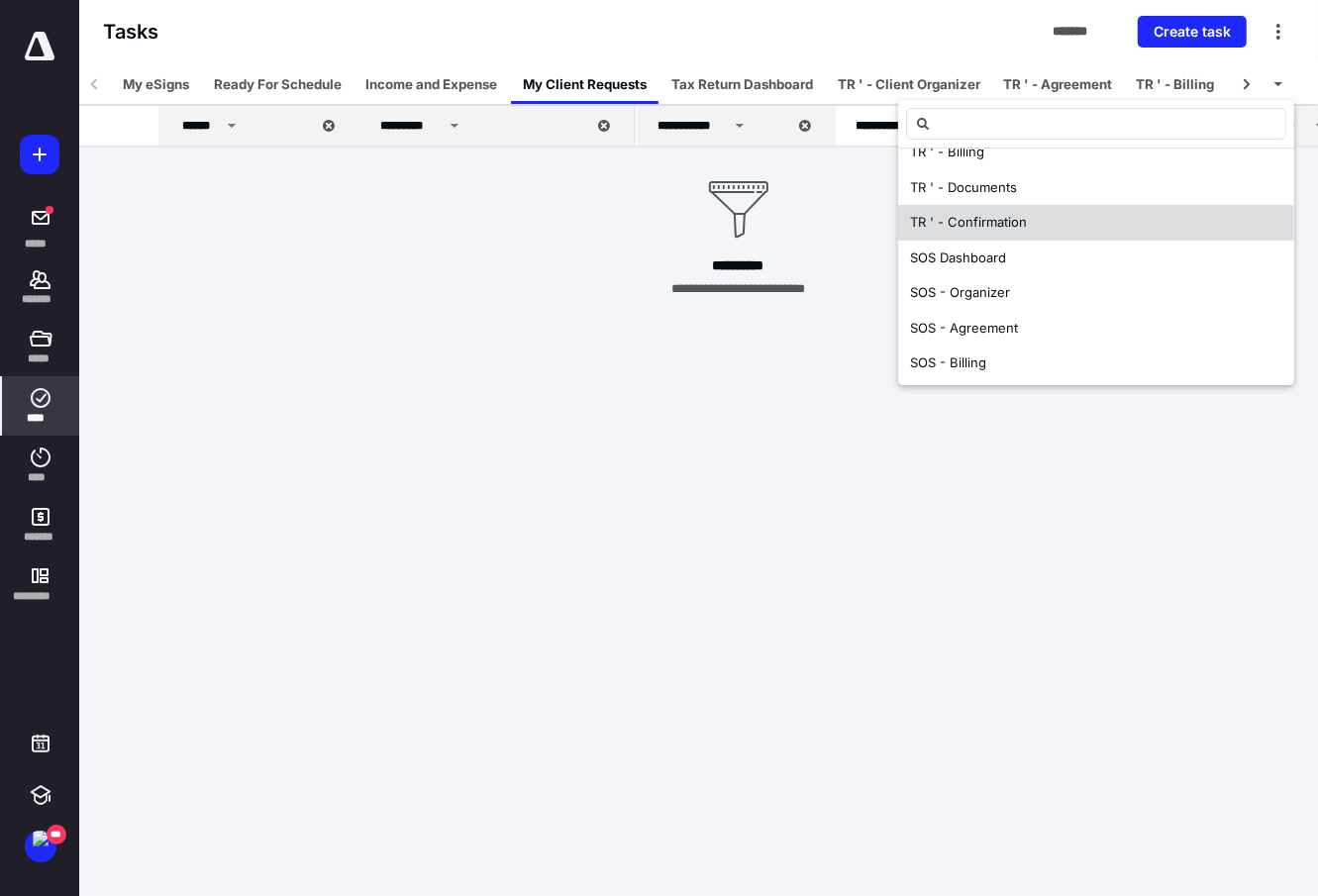 click on "TR ' - Confirmation" at bounding box center (1096, 223) 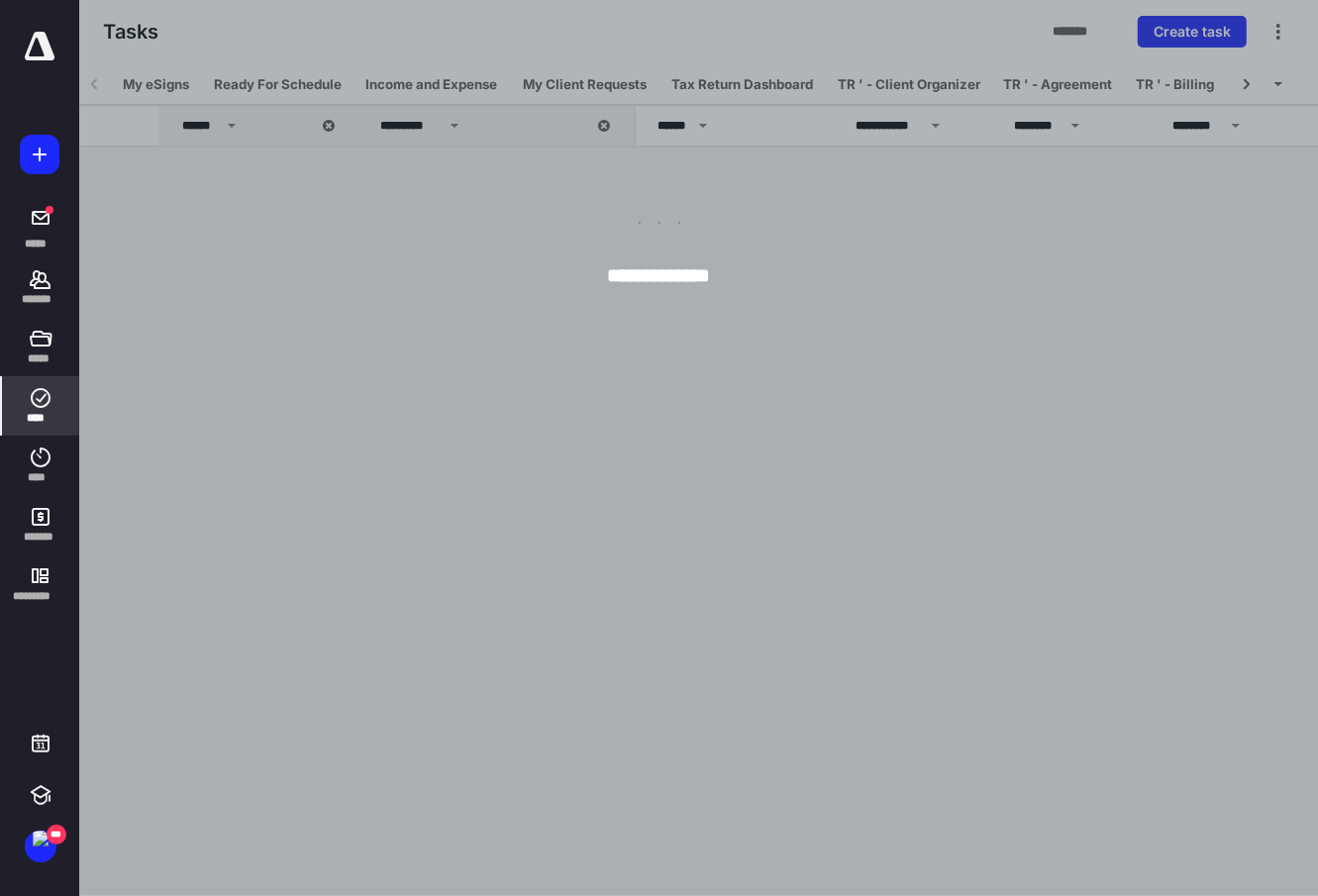 scroll, scrollTop: 8, scrollLeft: 0, axis: vertical 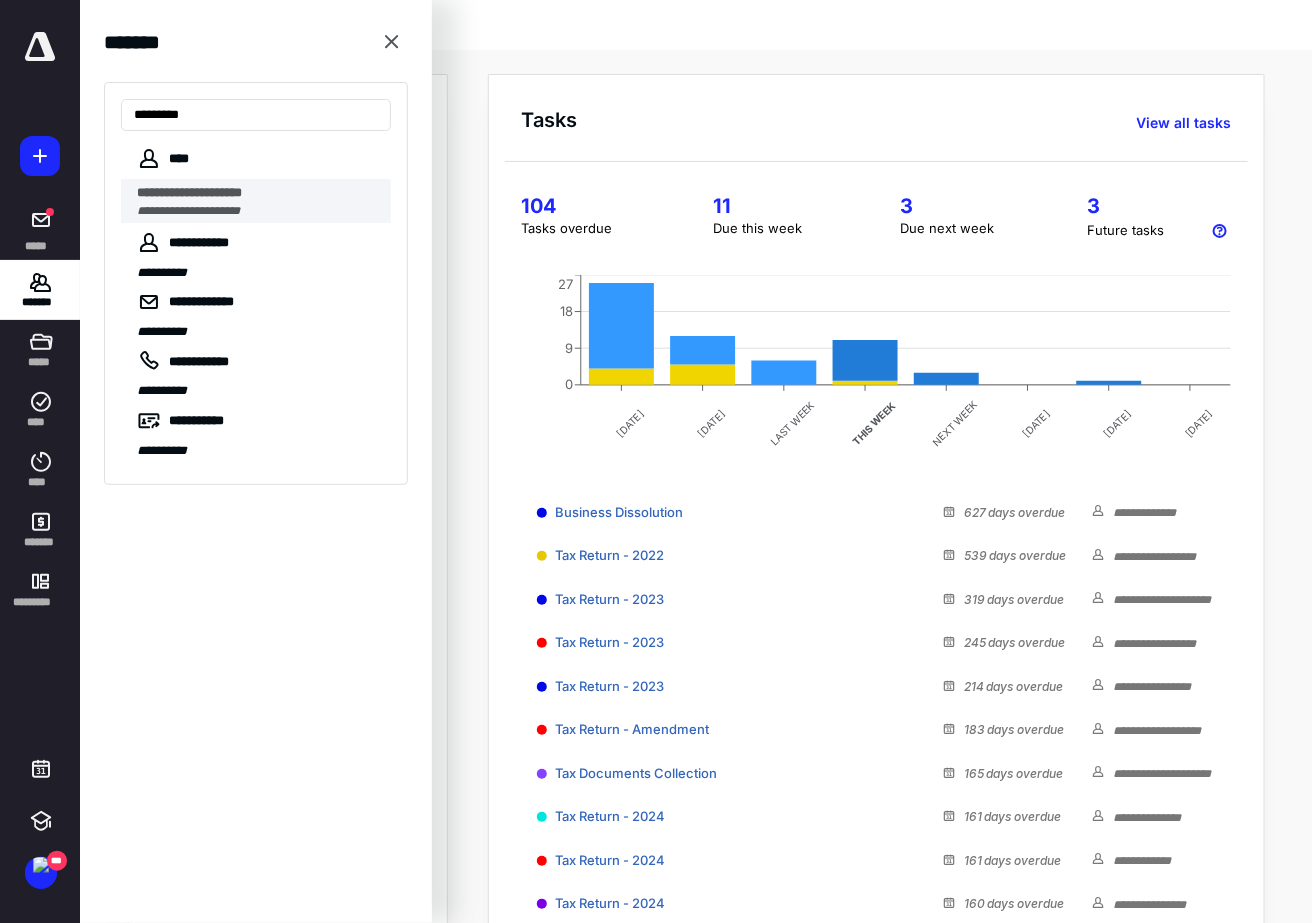 type on "*********" 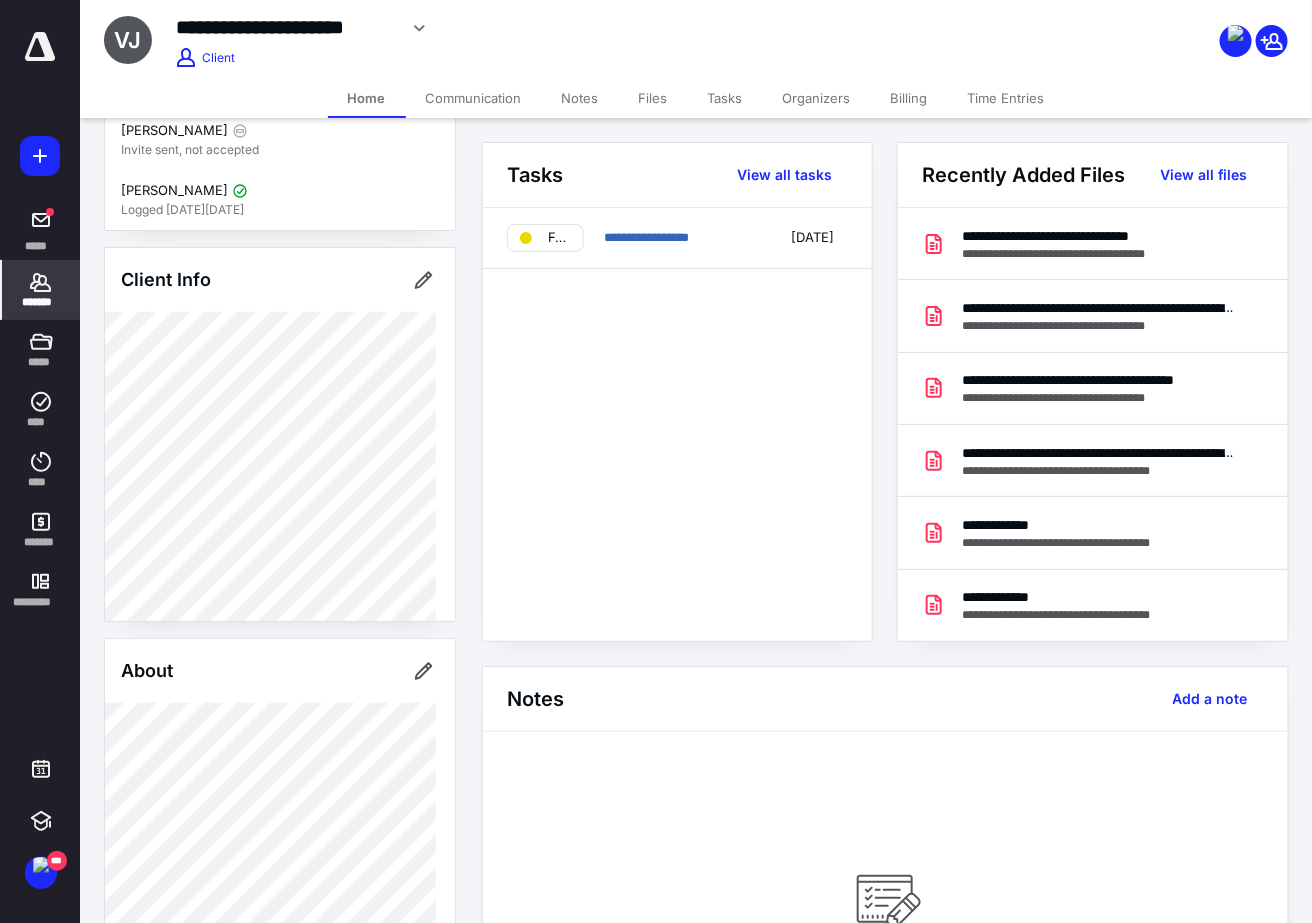 scroll, scrollTop: 249, scrollLeft: 0, axis: vertical 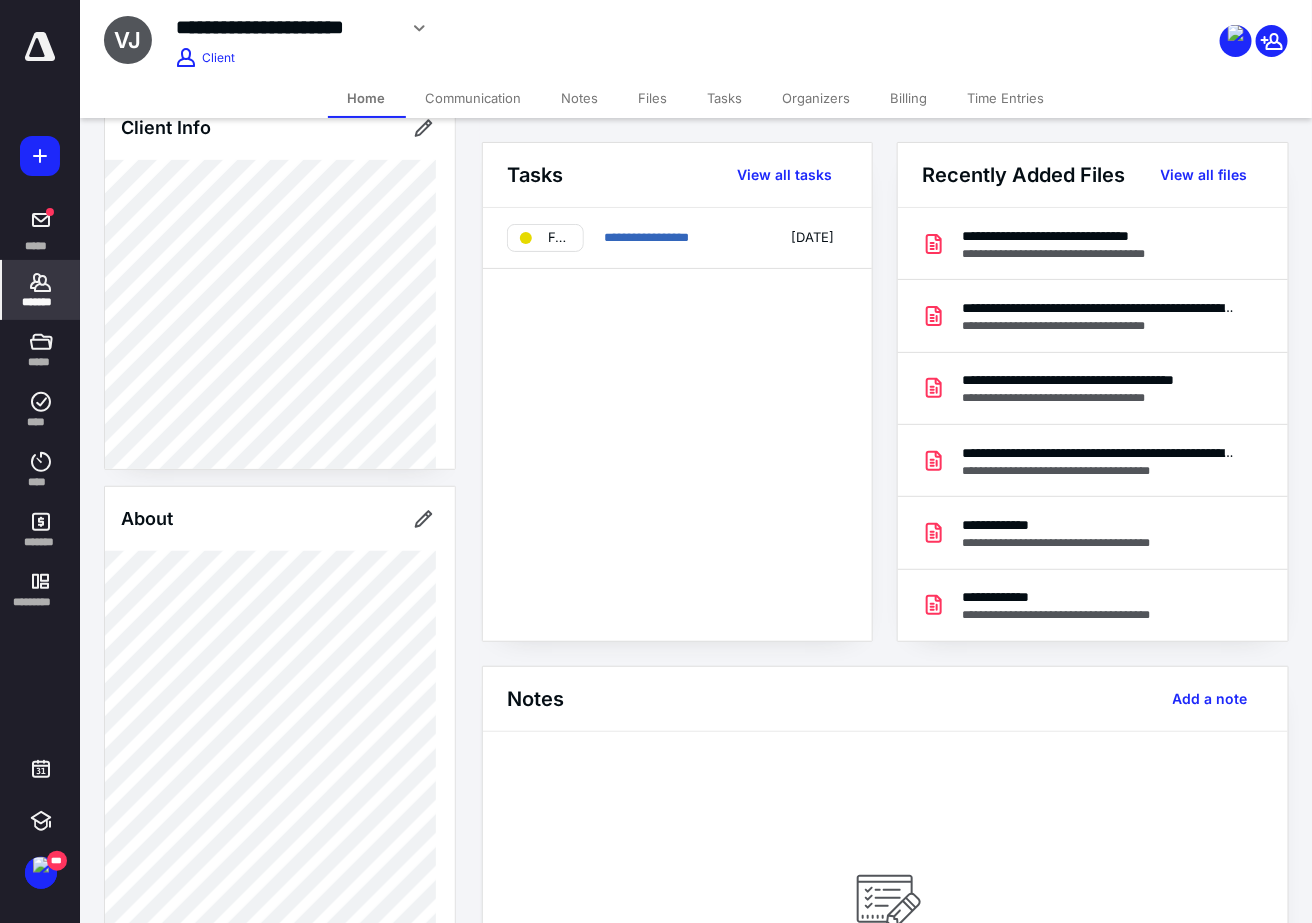 click on "Files" at bounding box center [653, 98] 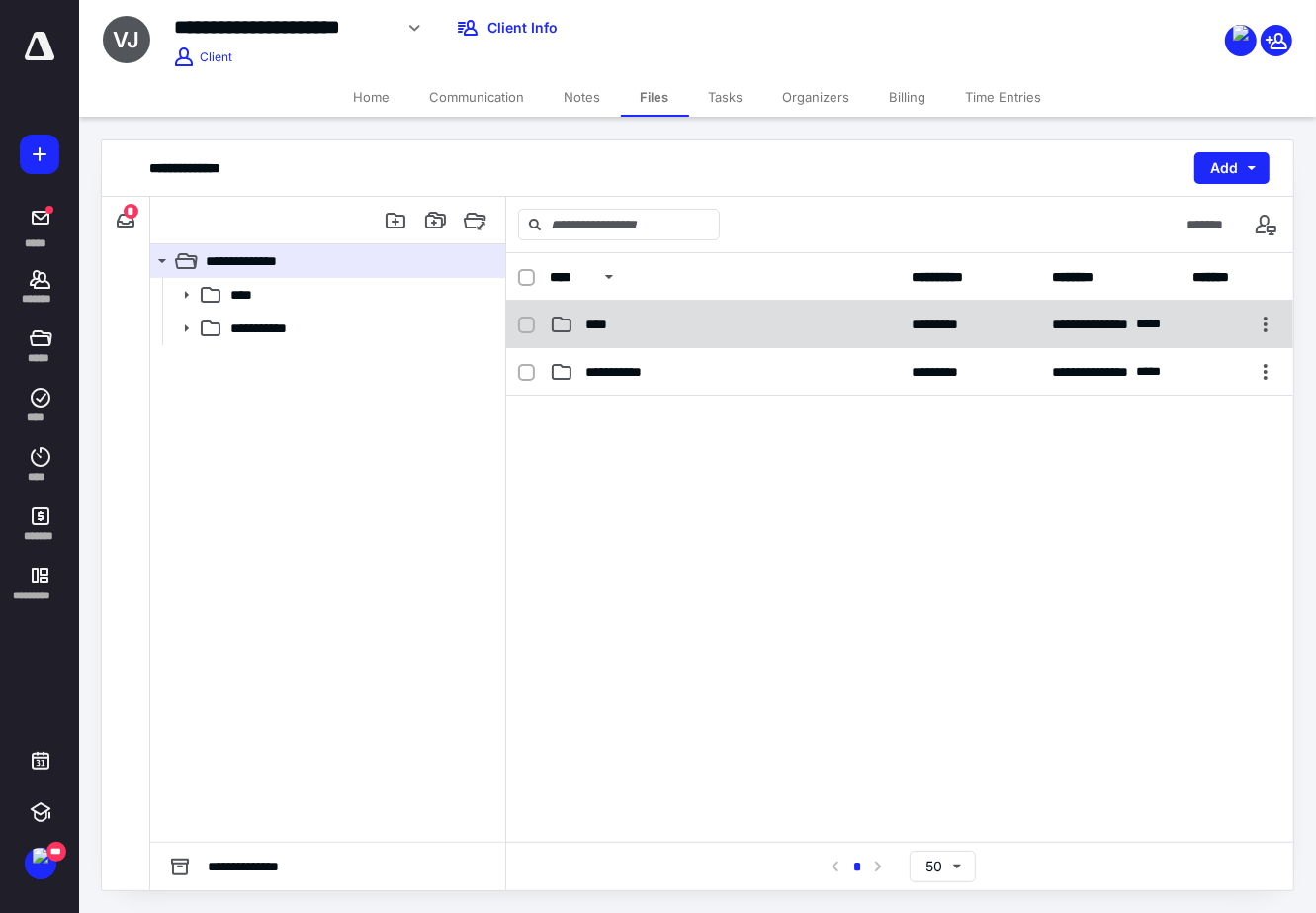 click on "****" at bounding box center (725, 324) 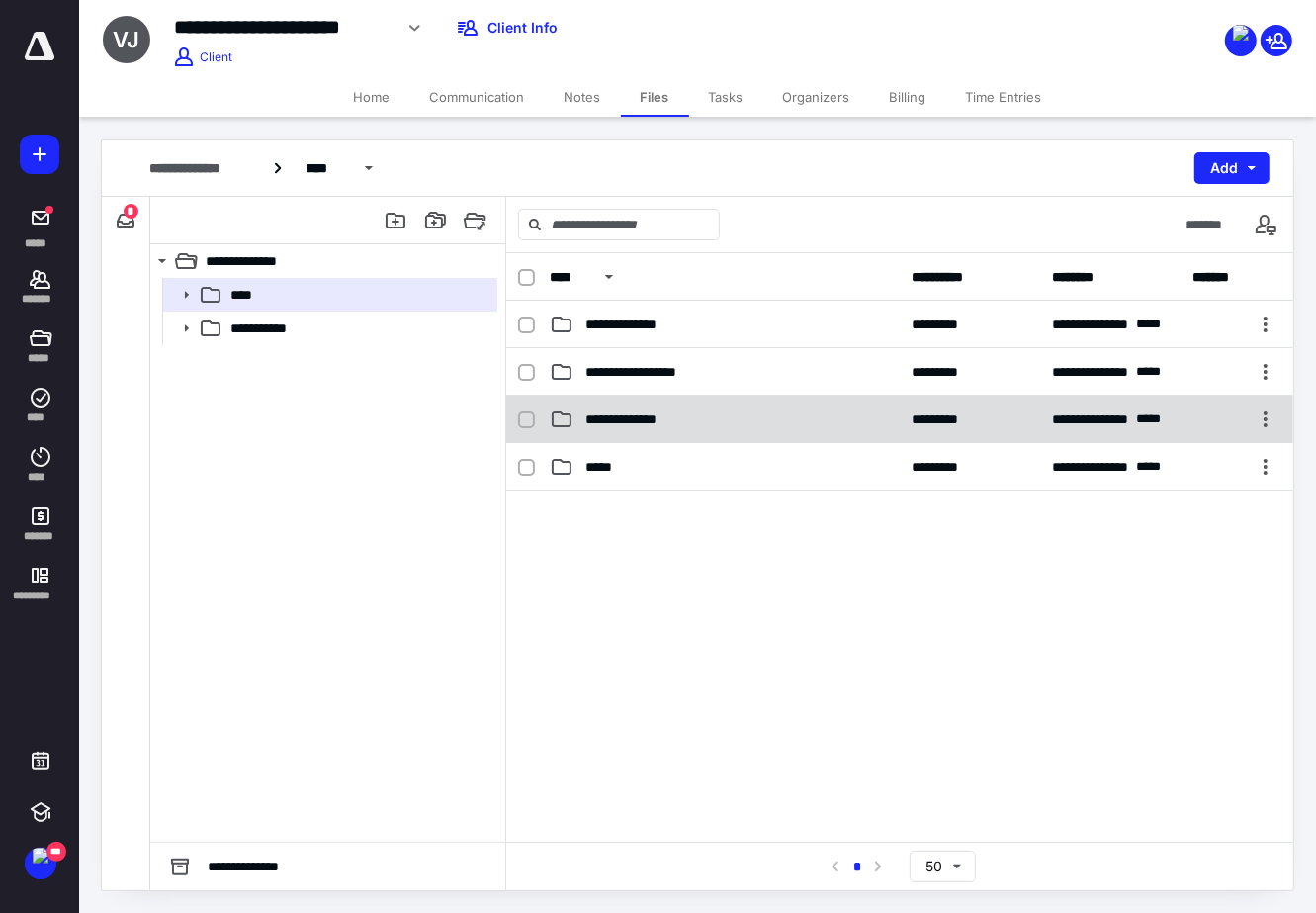 click on "**********" at bounding box center [900, 419] 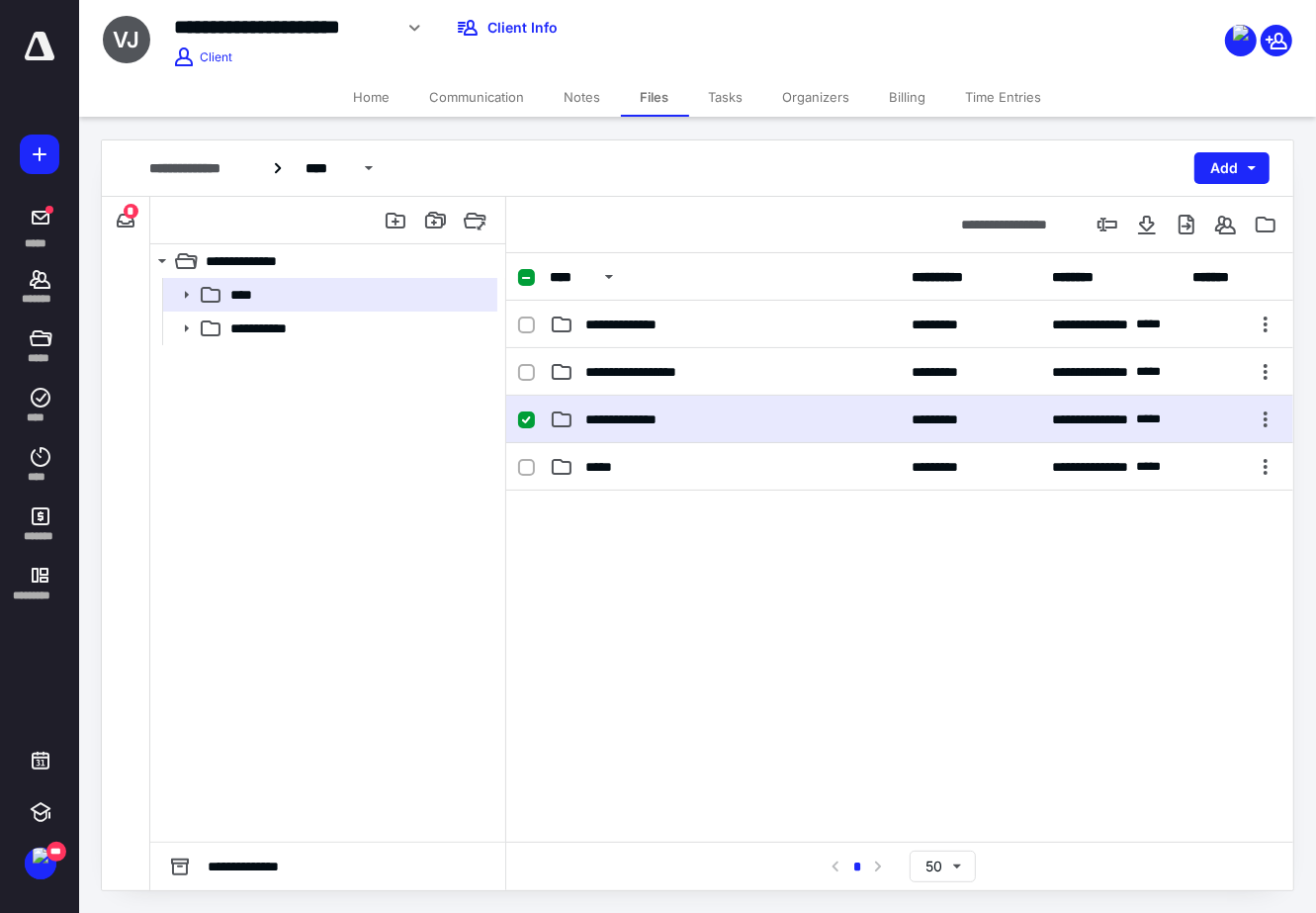 click on "**********" at bounding box center (900, 419) 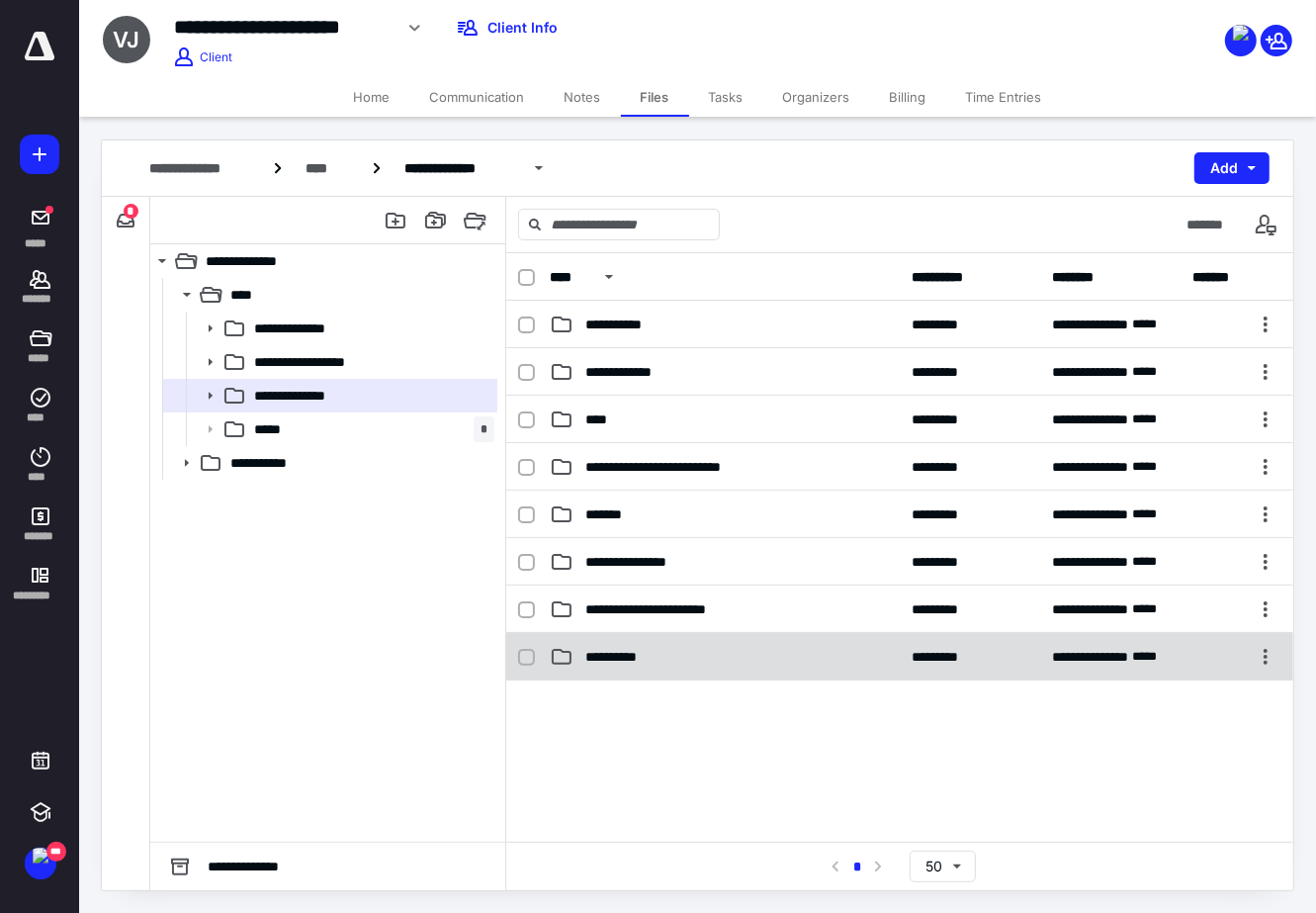 click on "**********" at bounding box center (900, 657) 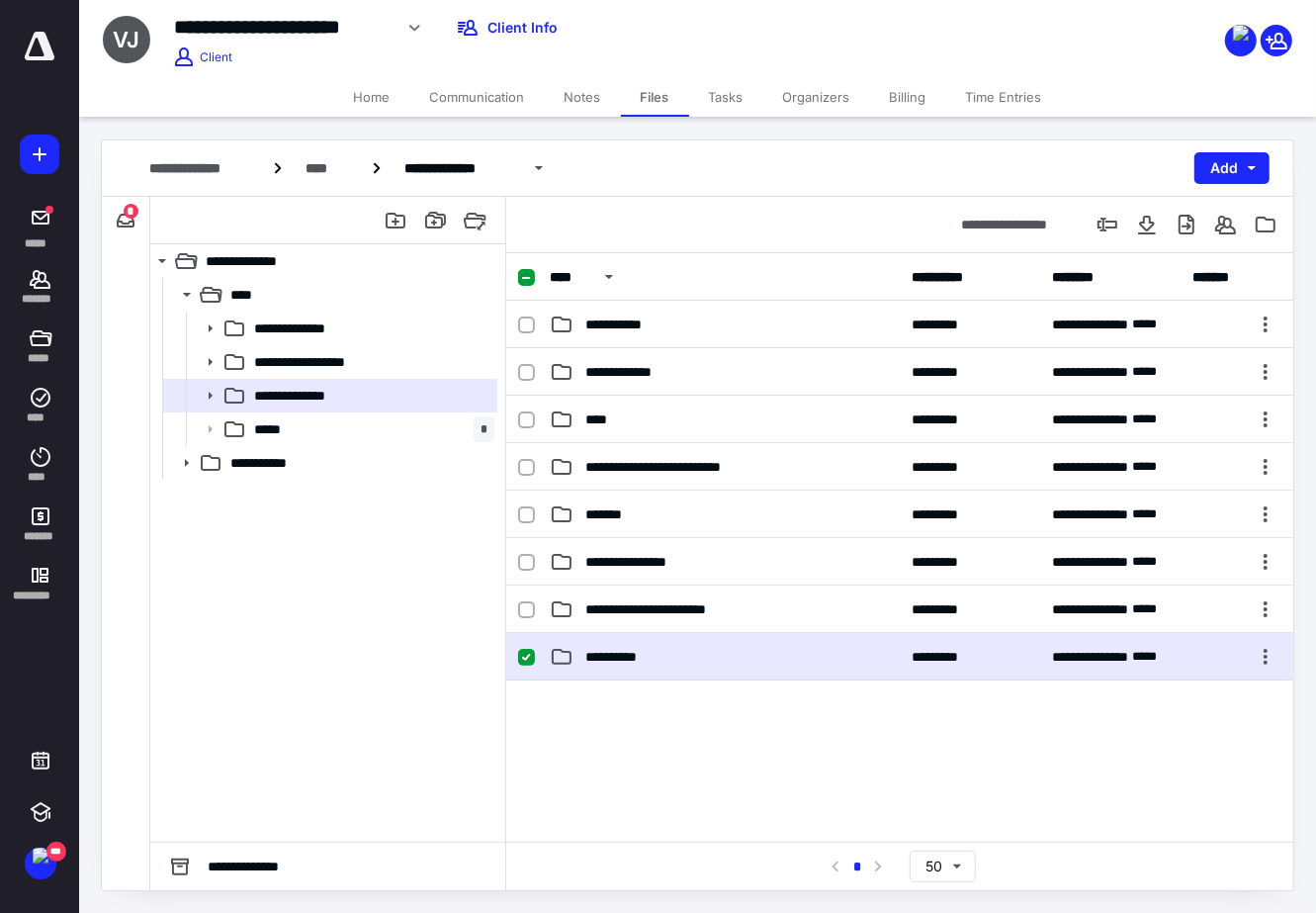 click on "**********" at bounding box center (900, 657) 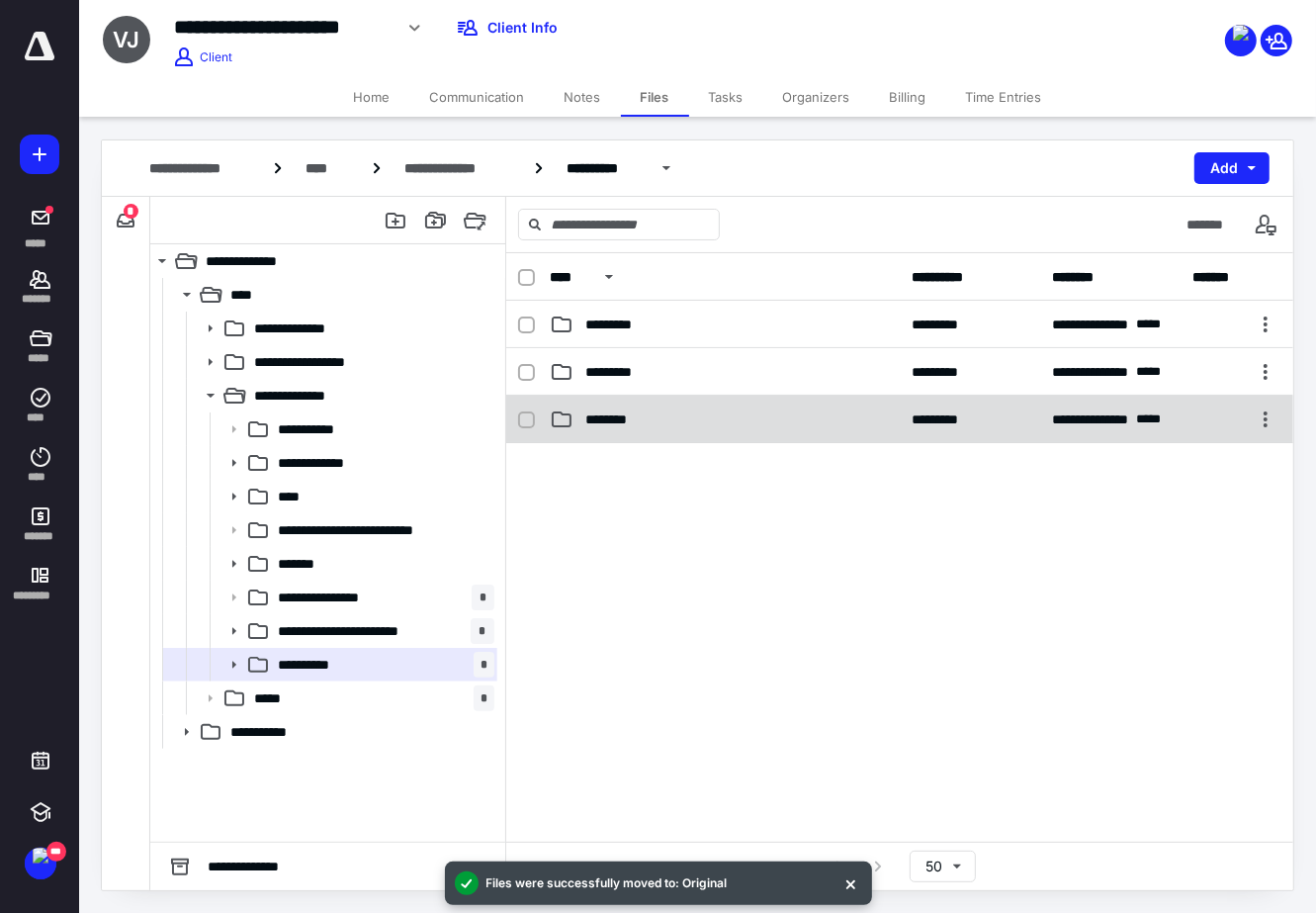 click on "********" at bounding box center (725, 419) 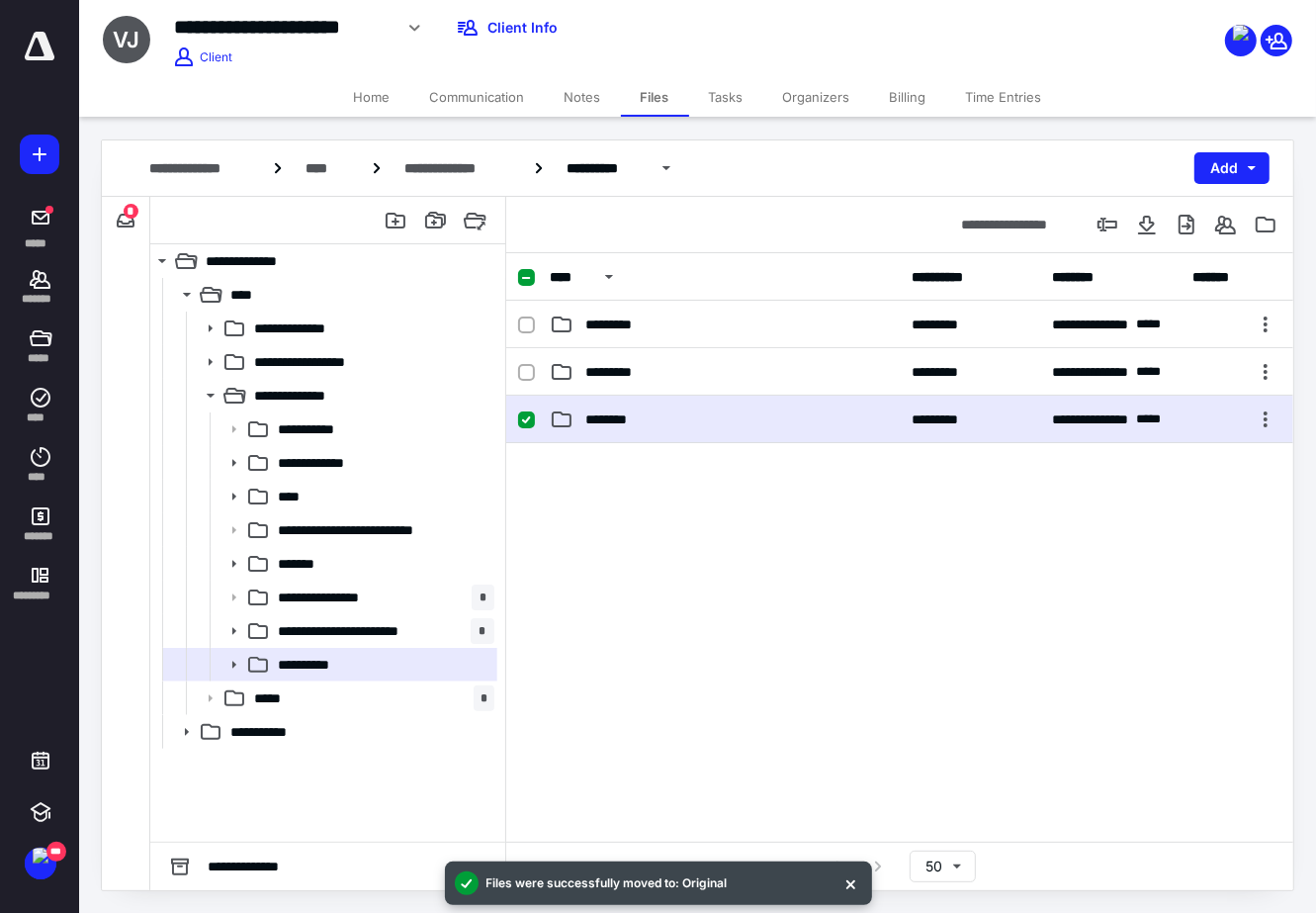 click on "********" at bounding box center (725, 419) 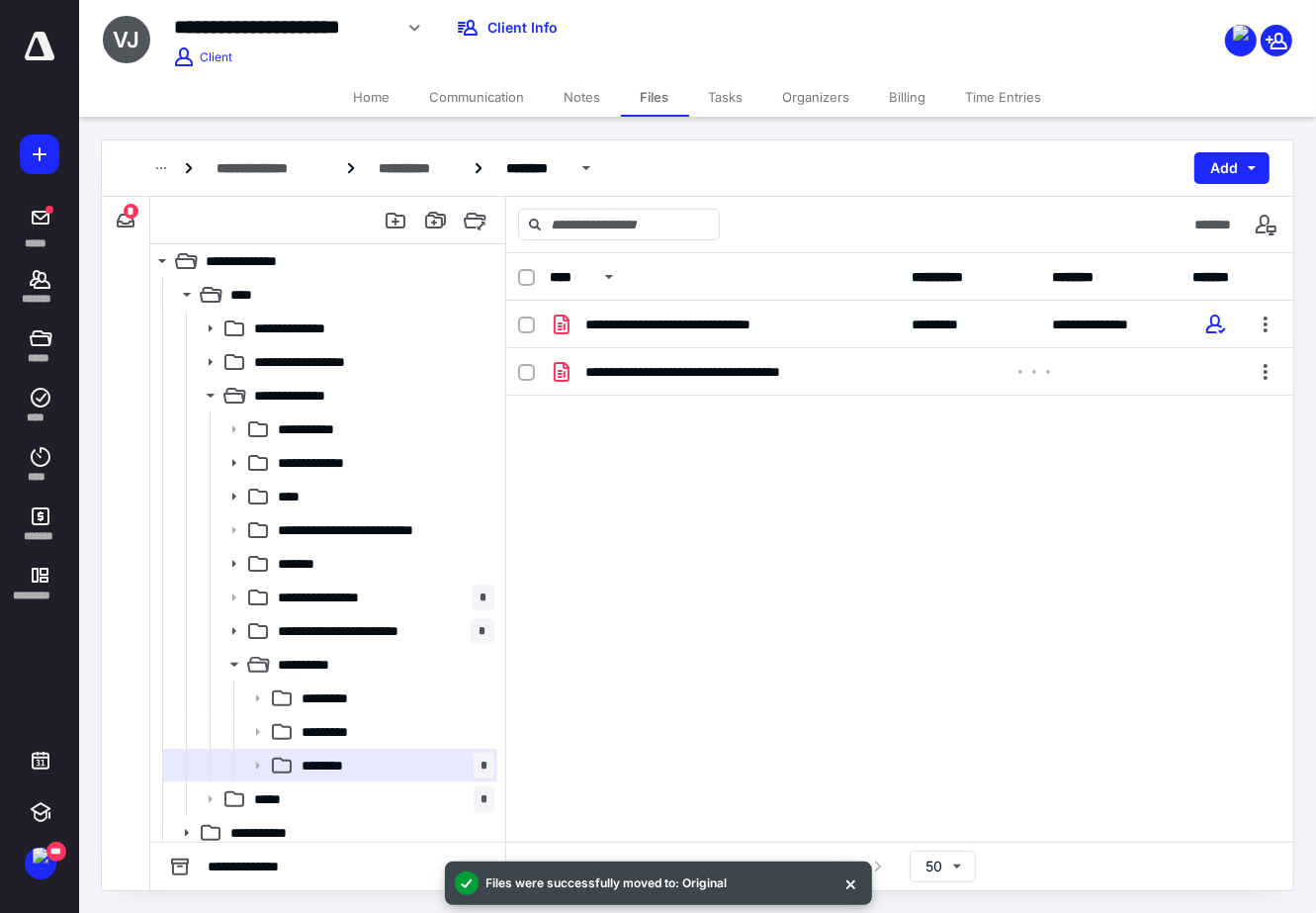 click on "Tasks" at bounding box center [726, 97] 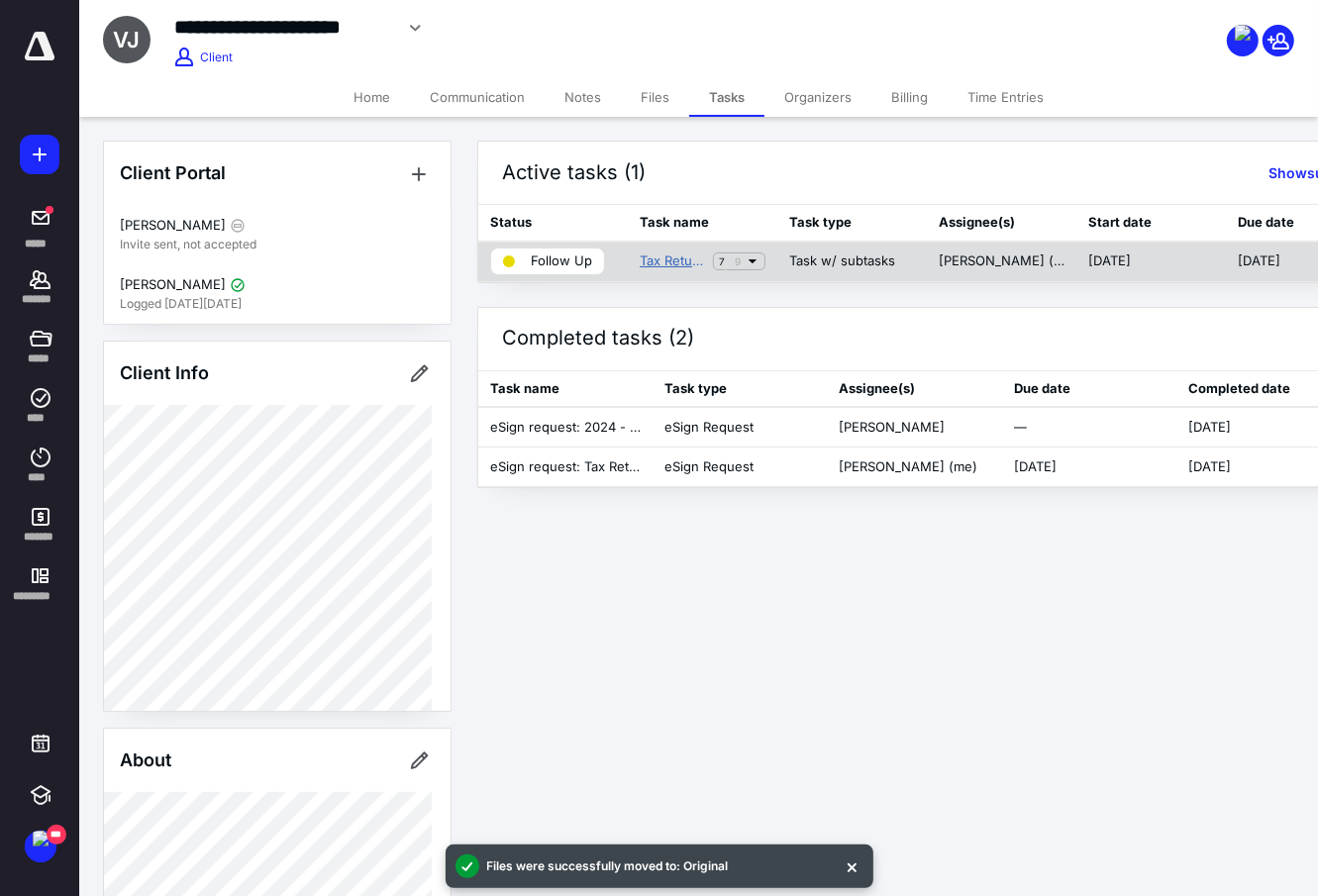 click on "Tax Return - 2024" at bounding box center (672, 261) 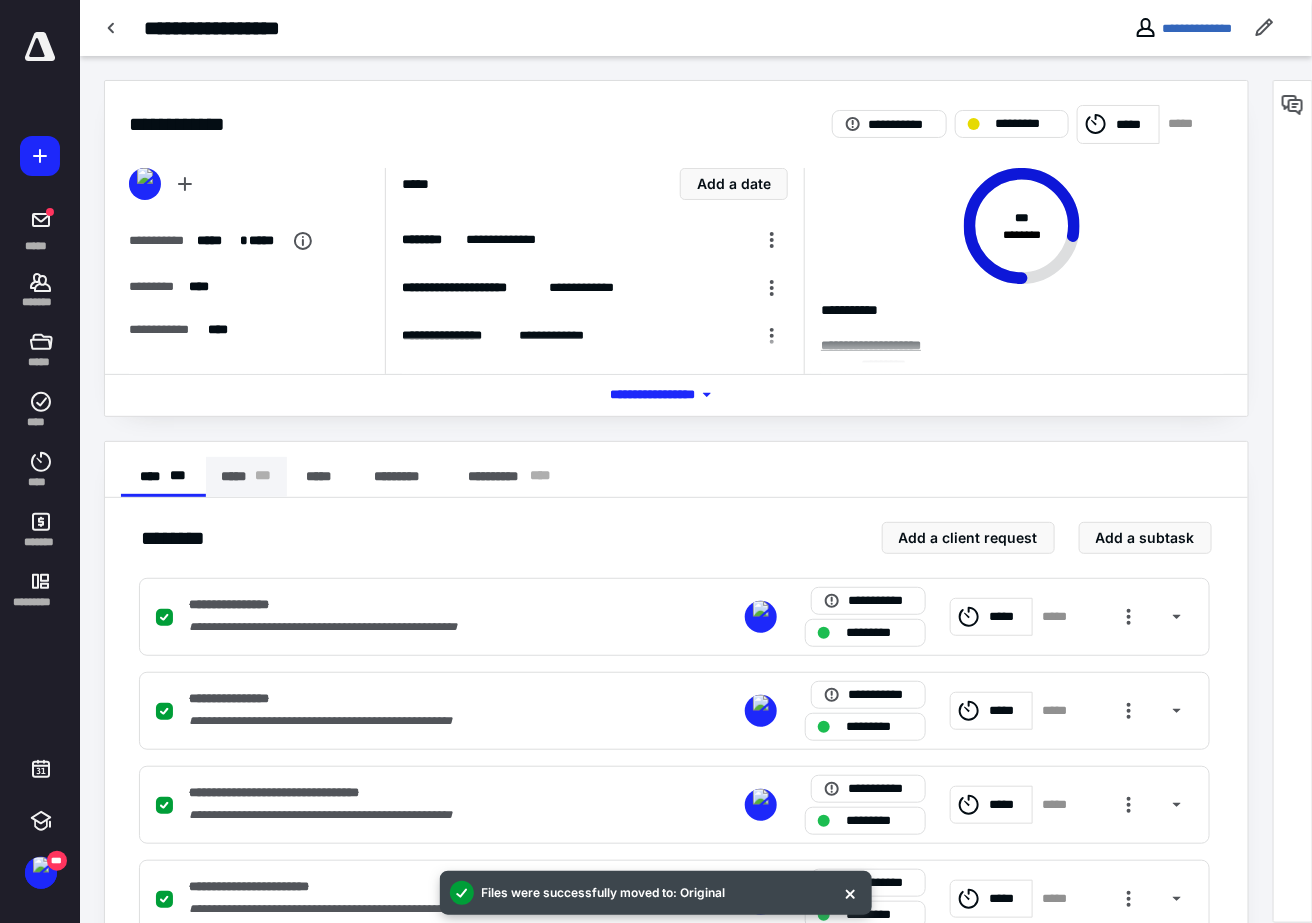 click on "***** * * *" at bounding box center (246, 477) 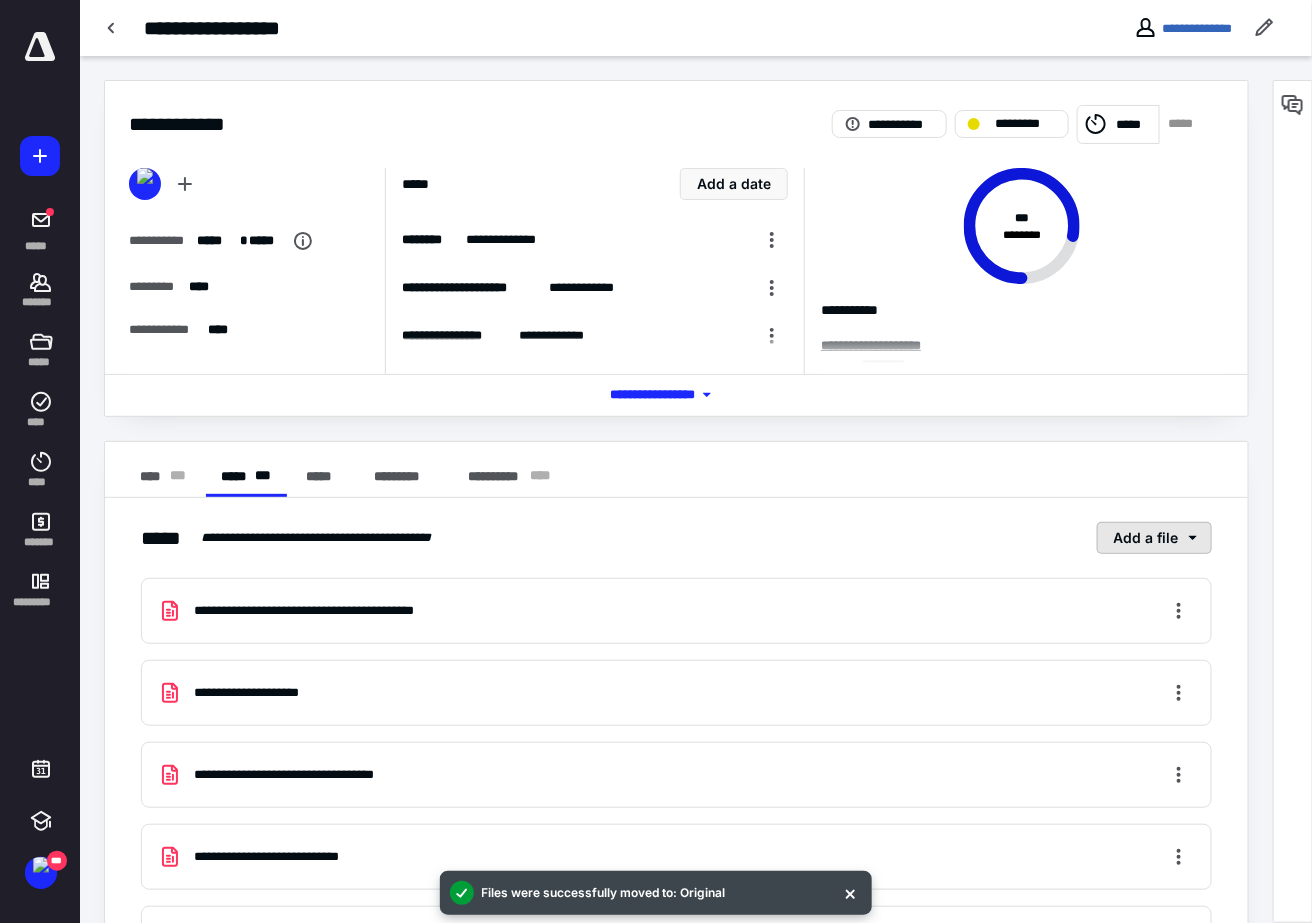 click on "Add a file" at bounding box center (1154, 538) 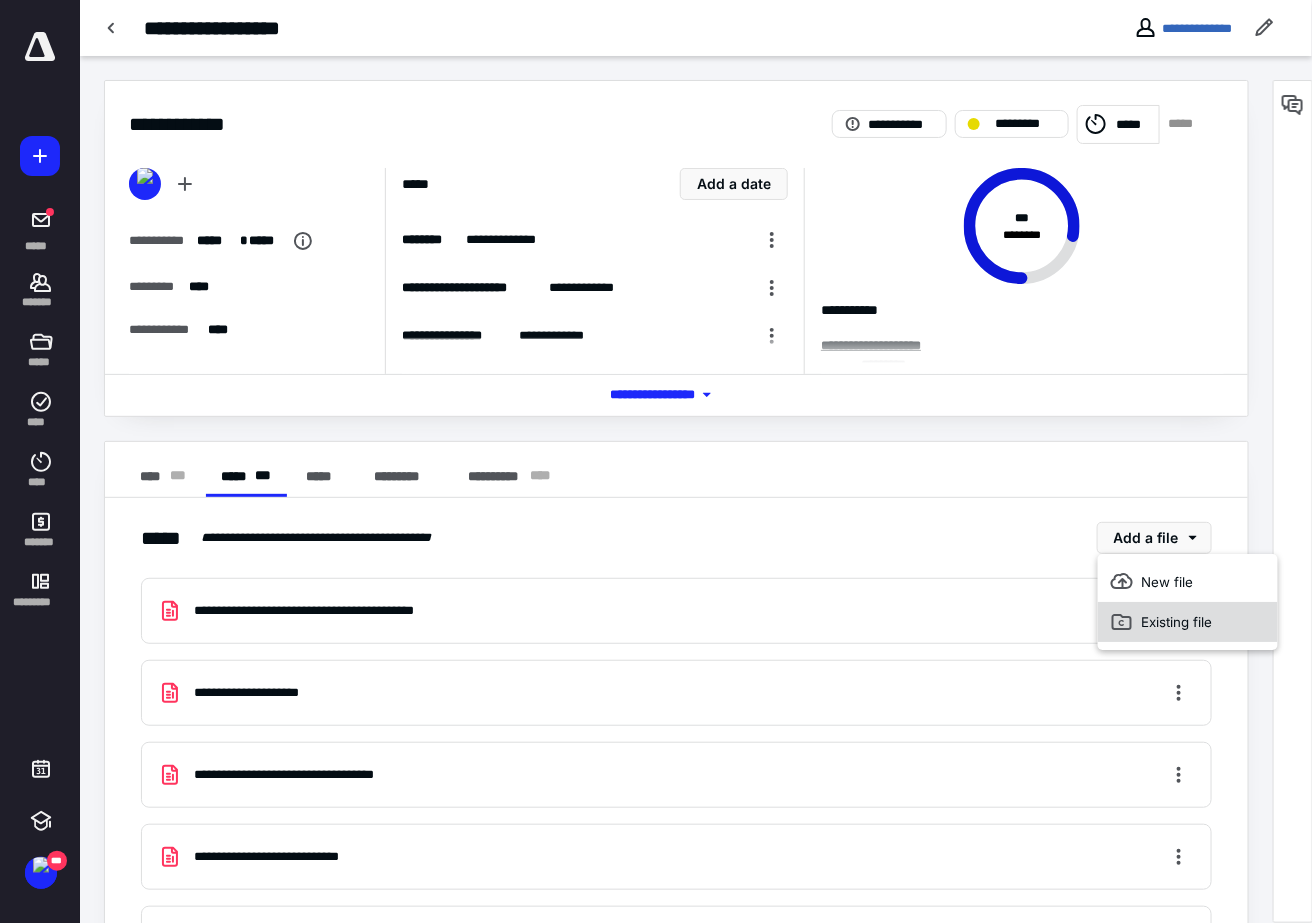 click on "Existing file" at bounding box center (1188, 622) 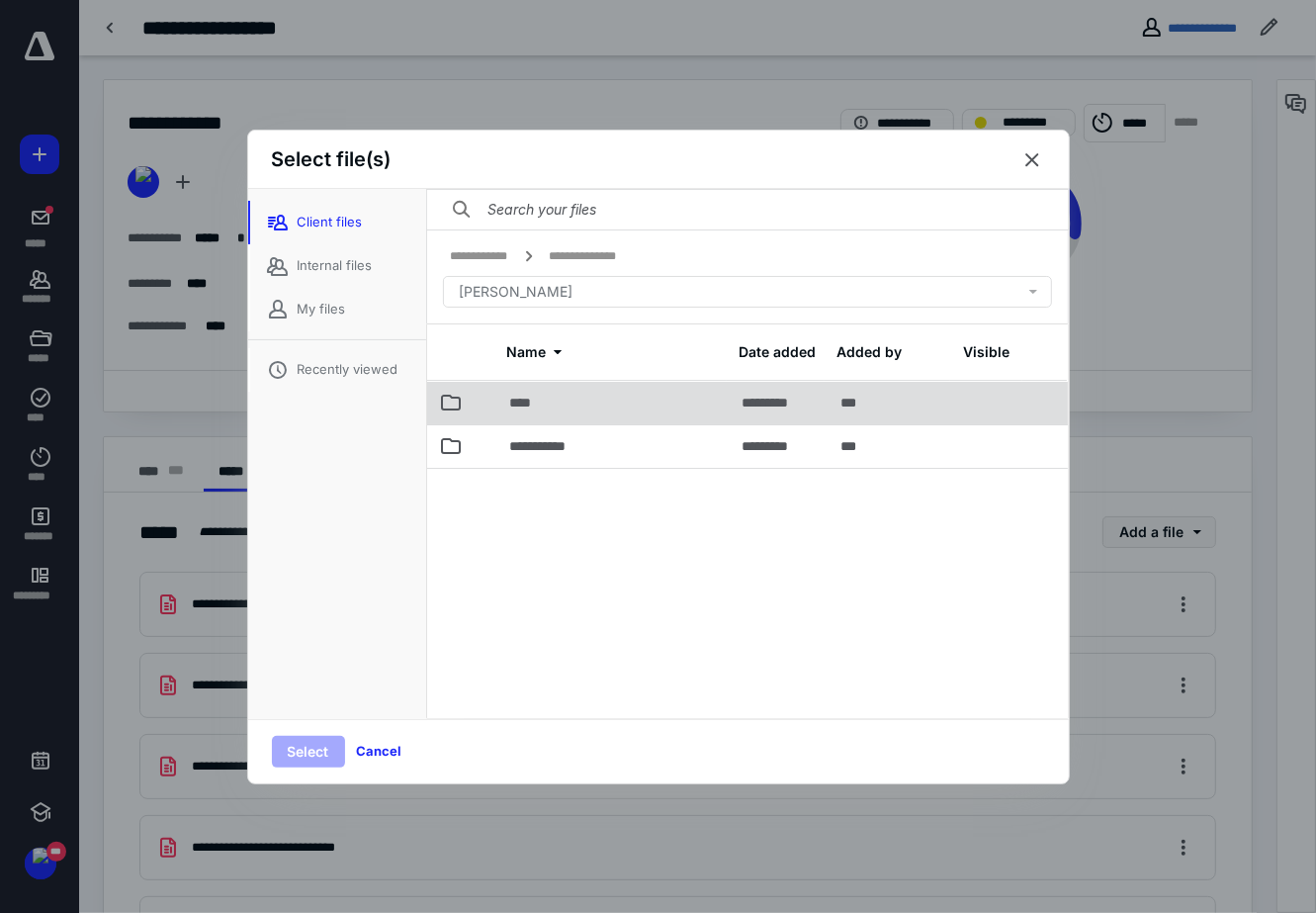 click on "****" at bounding box center [614, 403] 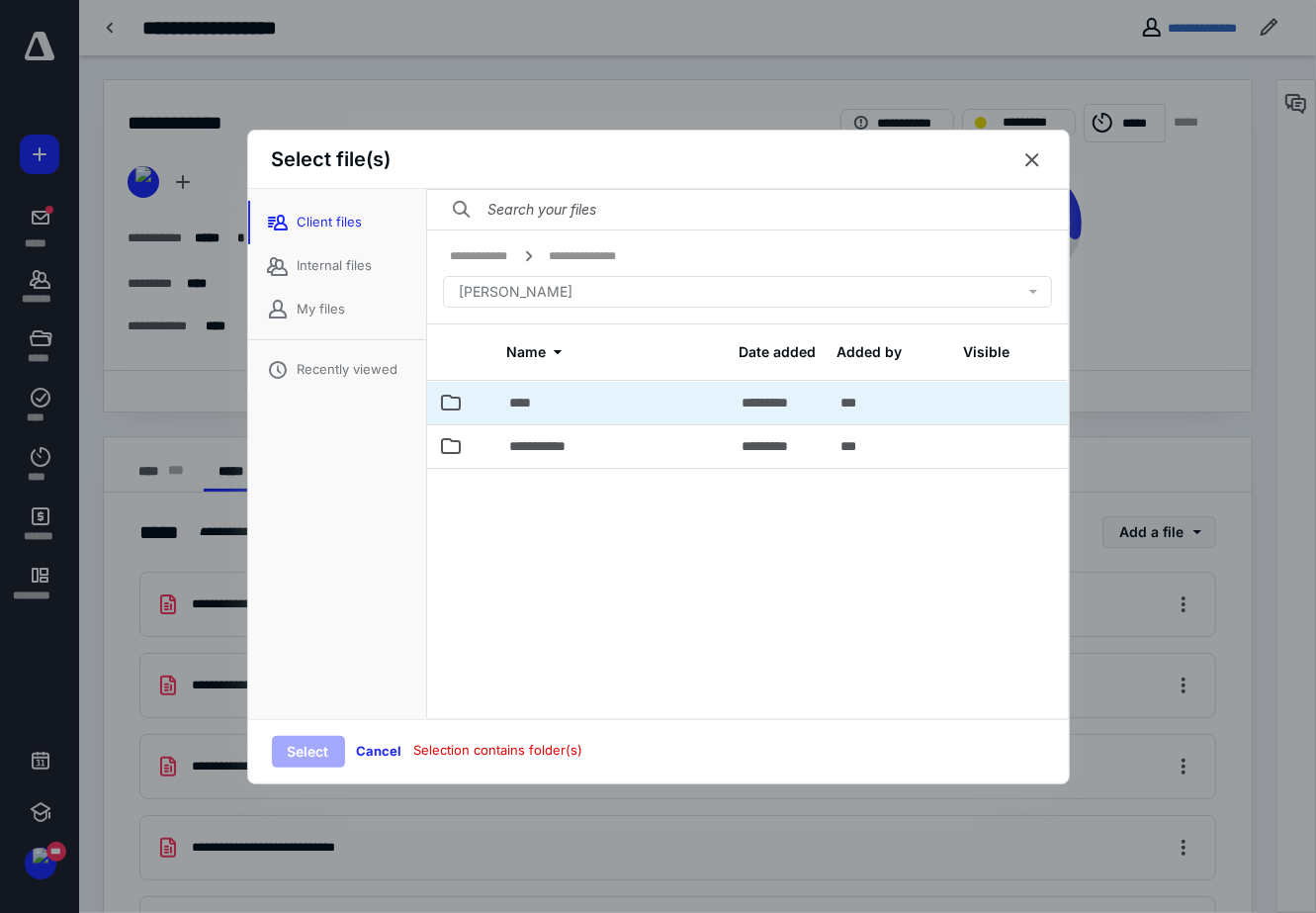 click on "****" at bounding box center (614, 403) 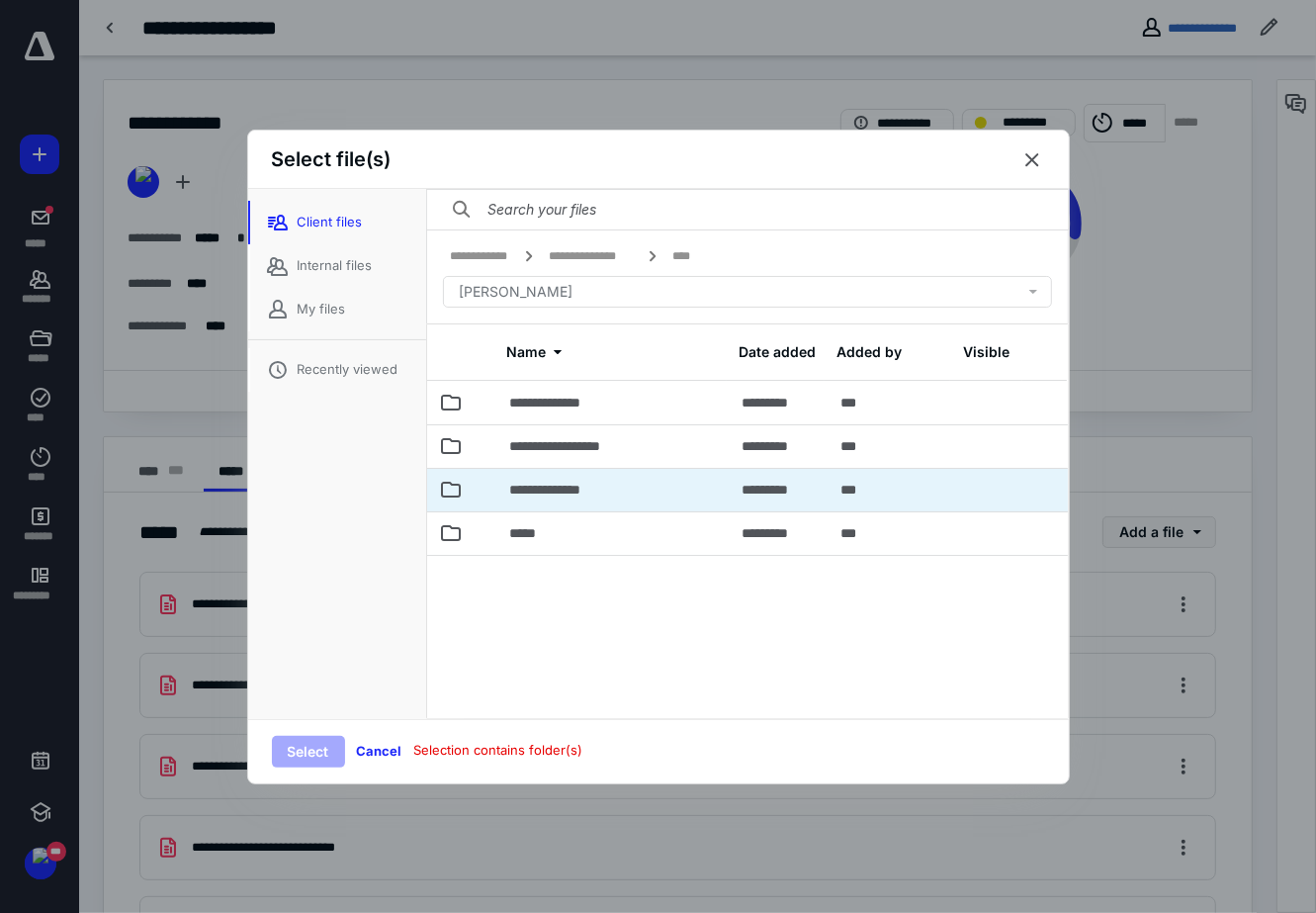 click on "**********" at bounding box center [614, 490] 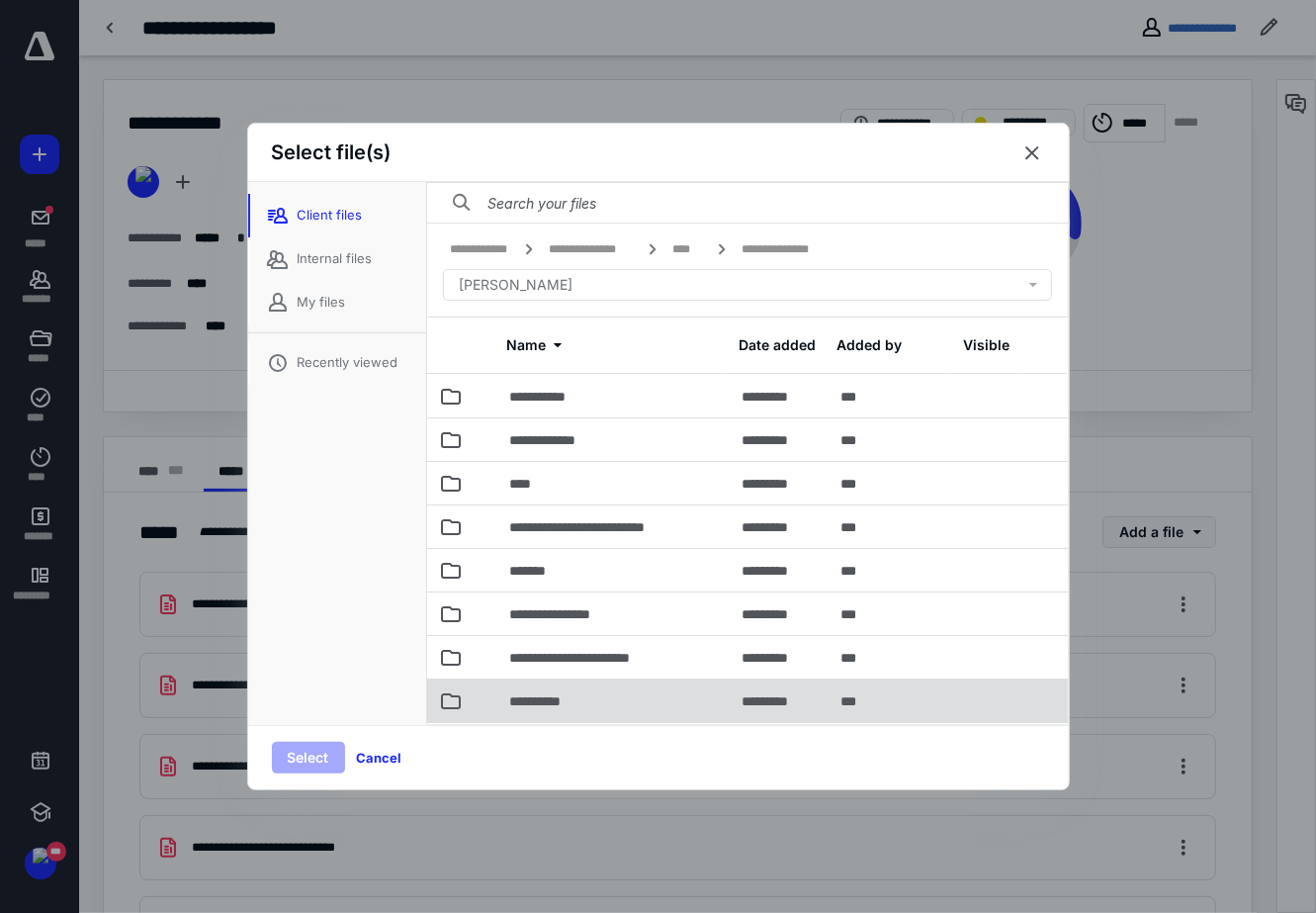 click on "**********" at bounding box center [614, 700] 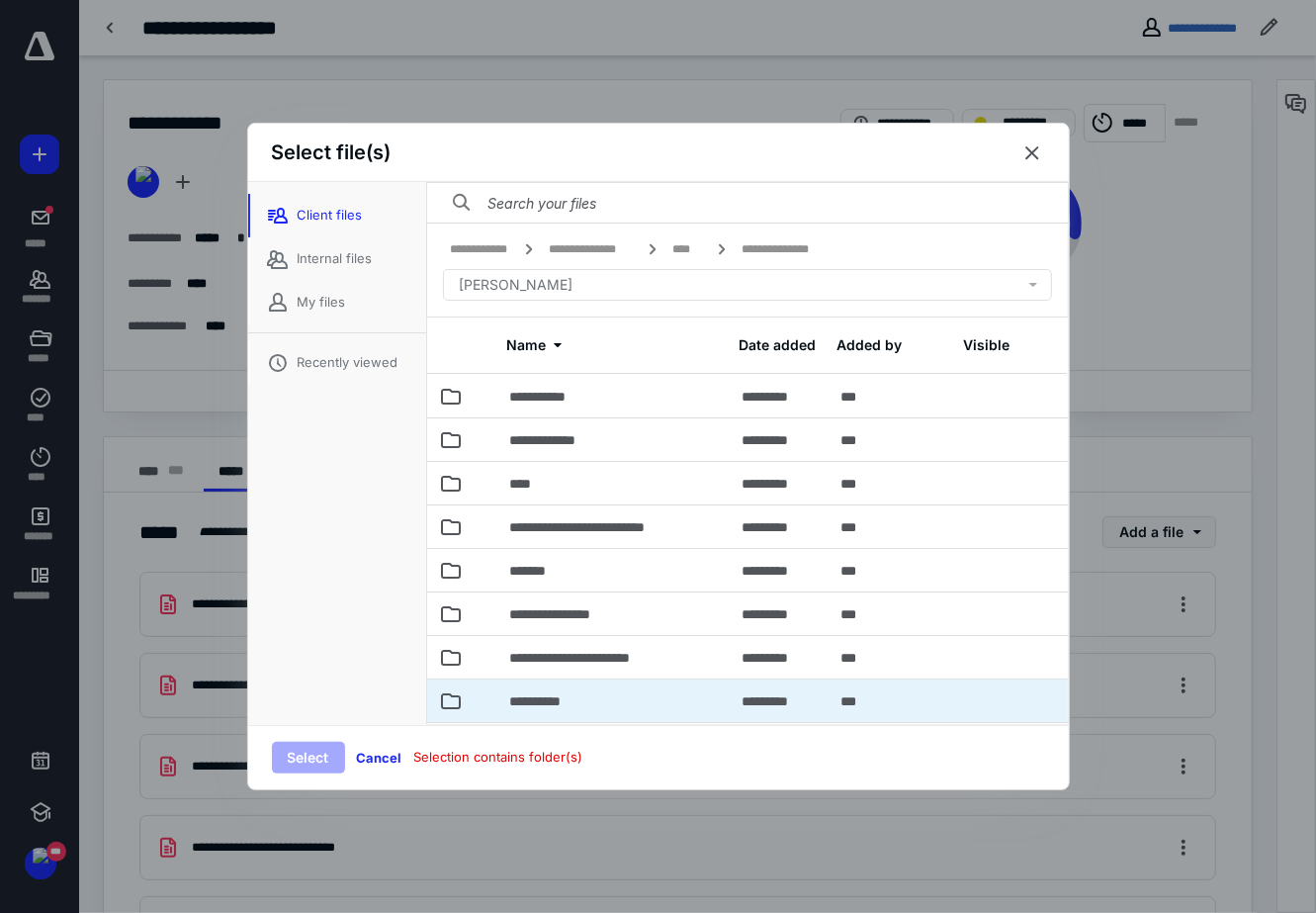 click on "**********" at bounding box center (614, 700) 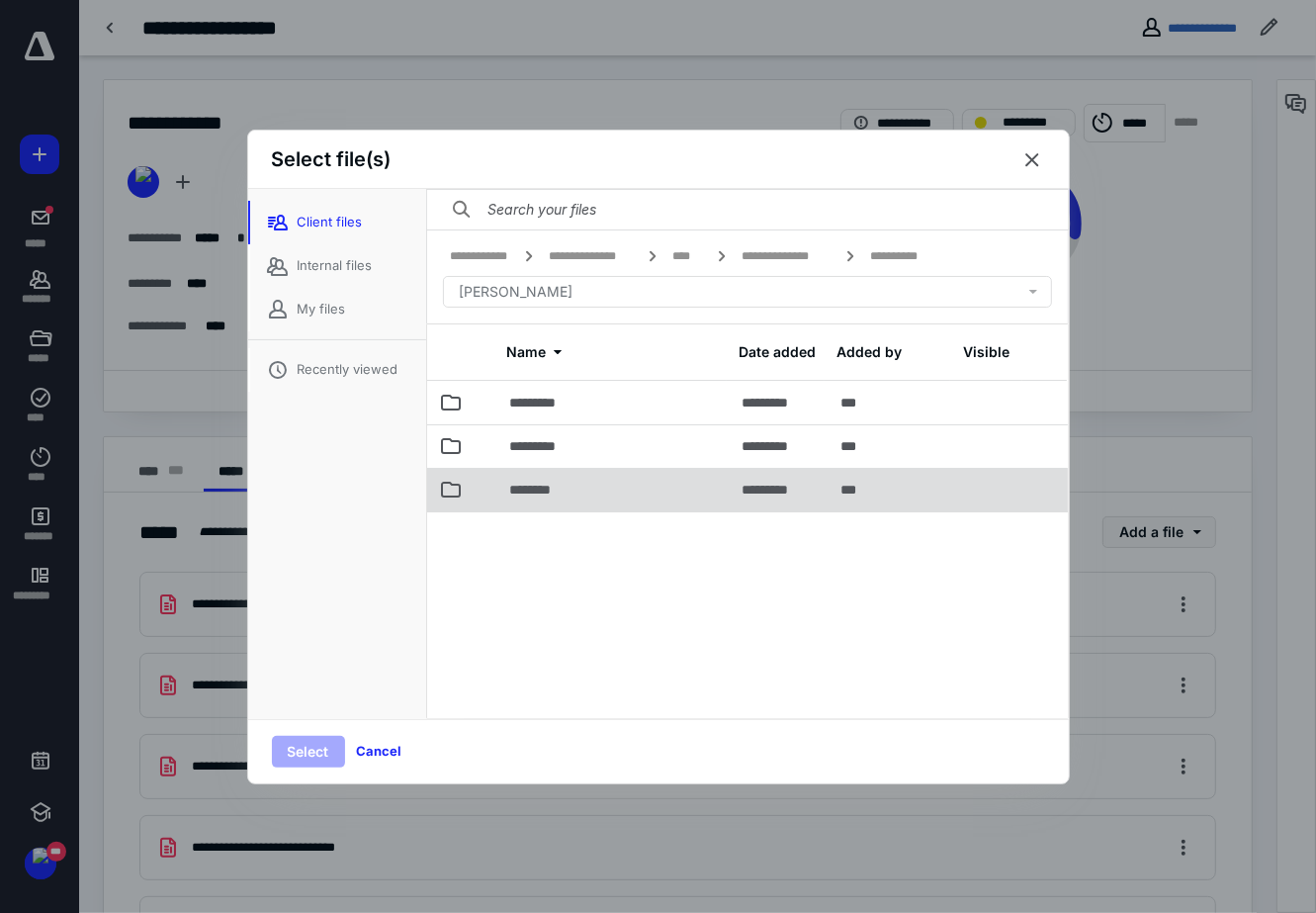 click on "********" at bounding box center (614, 490) 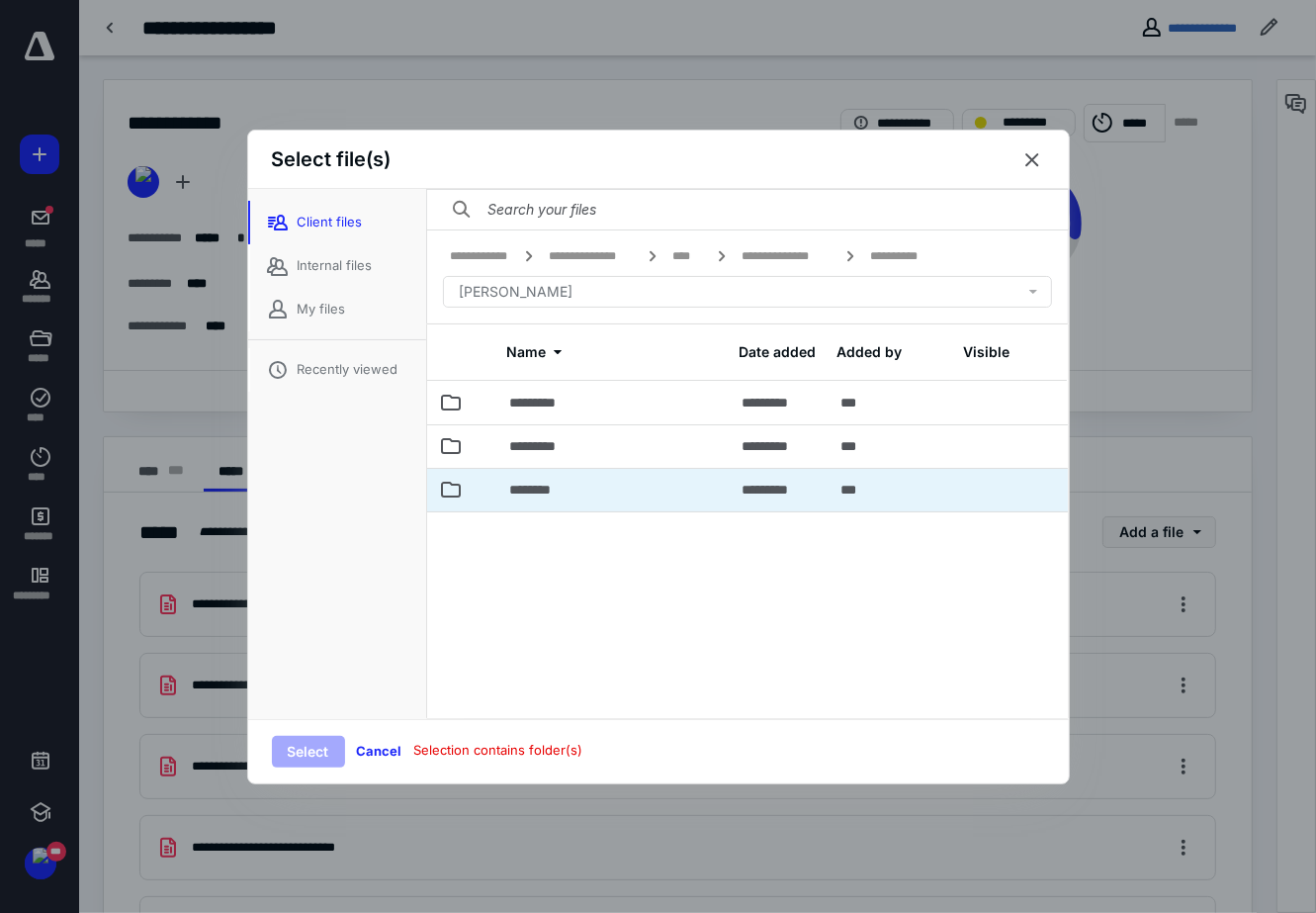 click on "********" at bounding box center [614, 490] 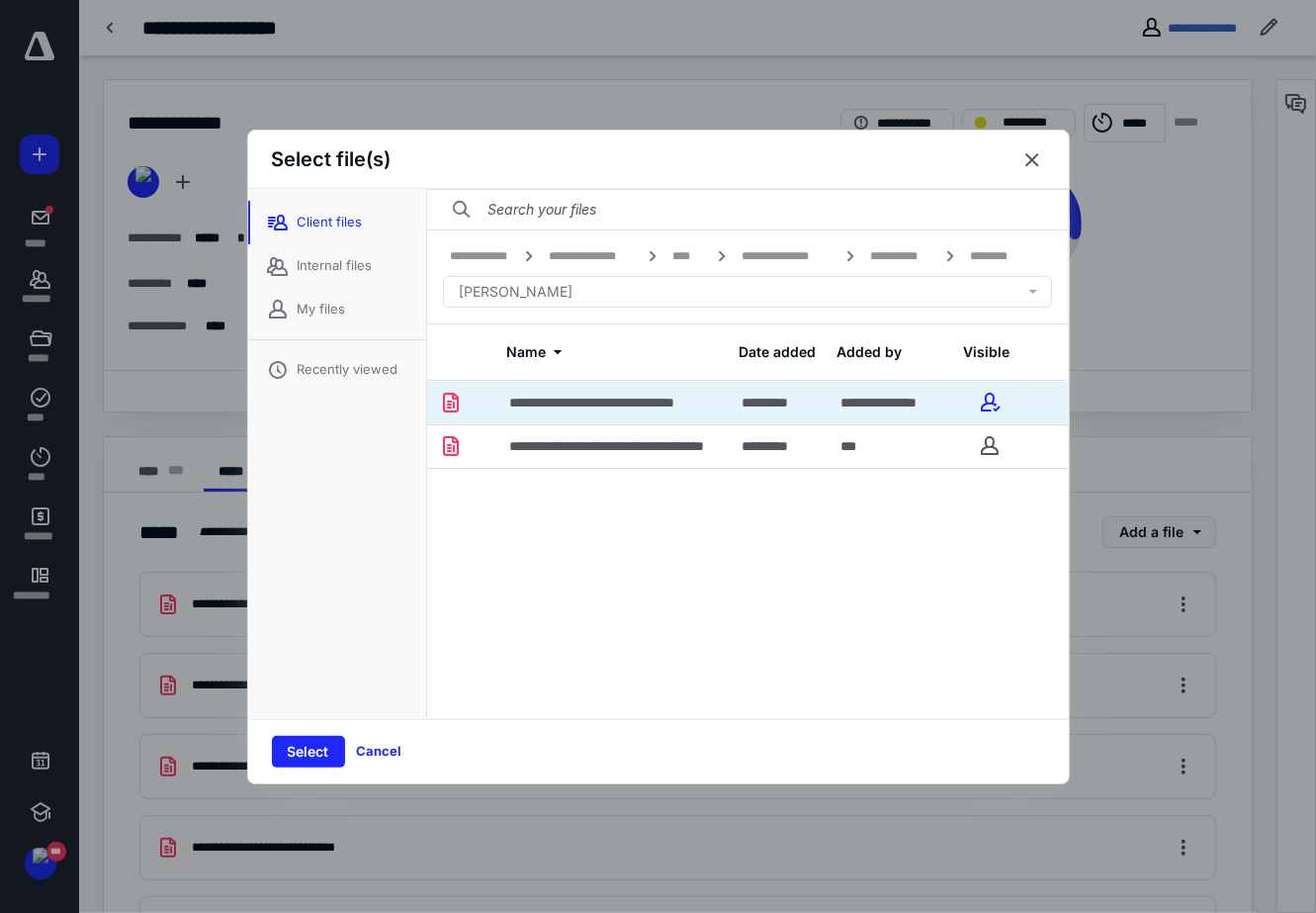 click on "**********" at bounding box center [614, 403] 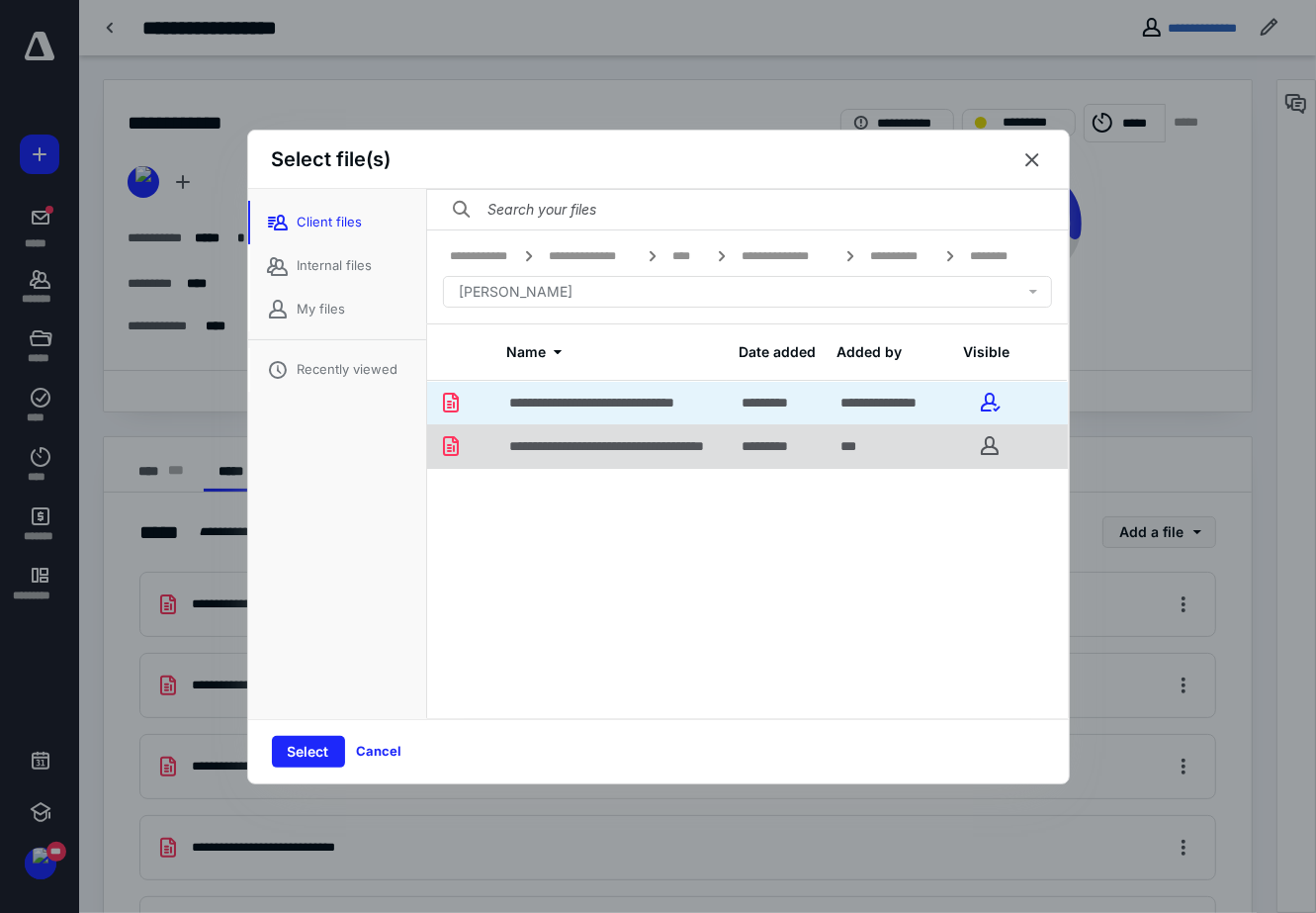 click on "**********" at bounding box center (639, 446) 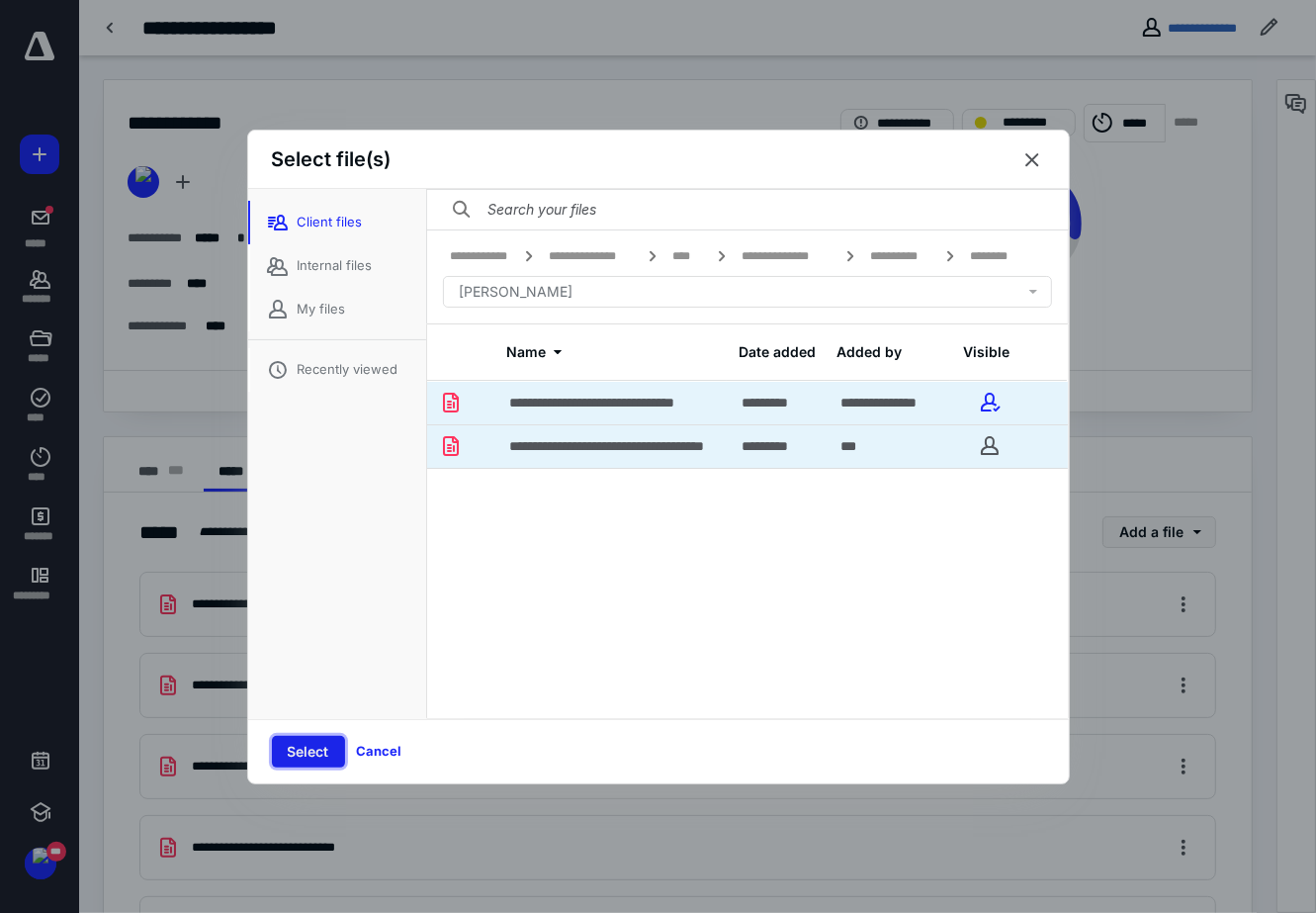 click on "Select" at bounding box center (308, 752) 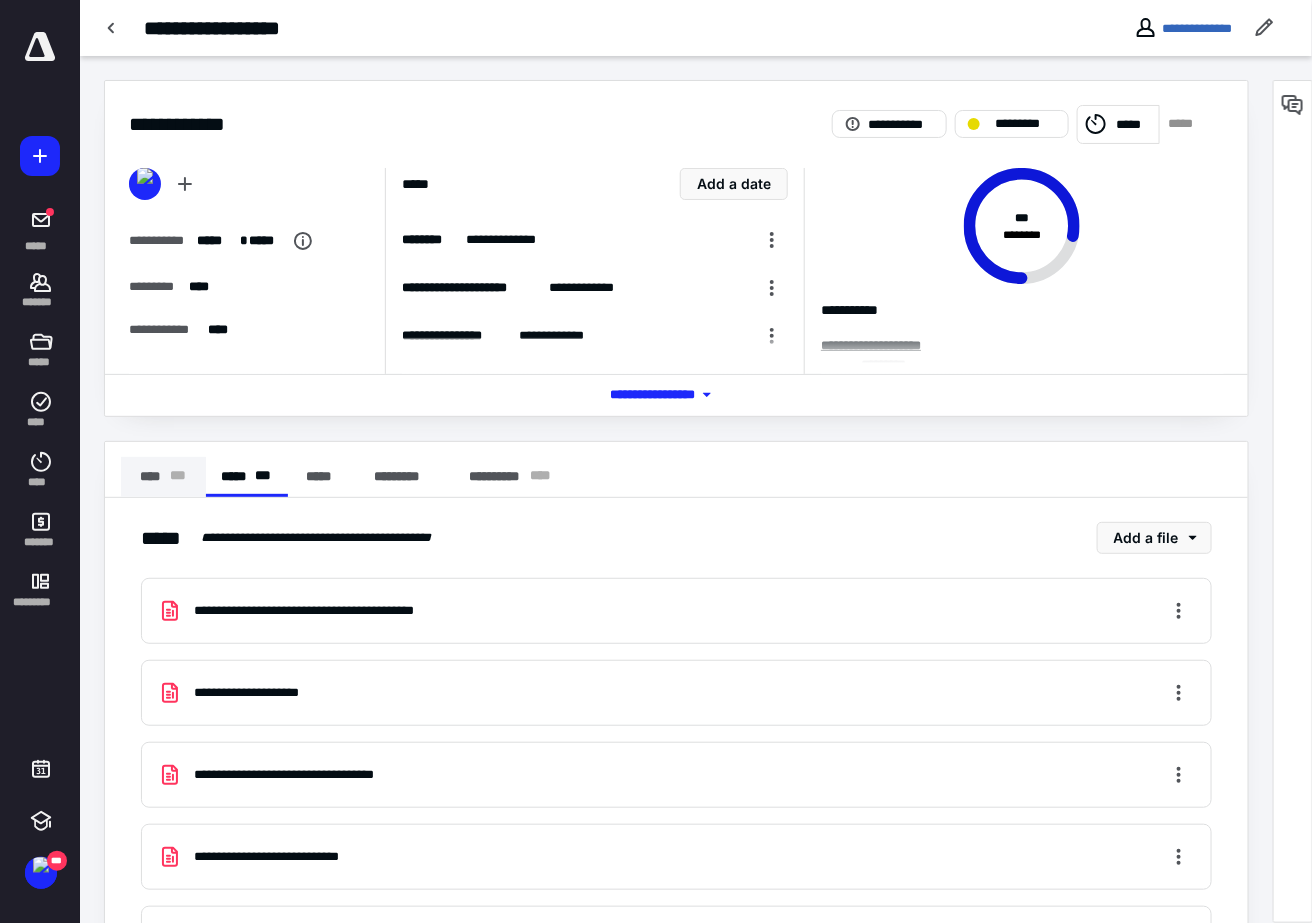 click on "**** * * *" at bounding box center [163, 477] 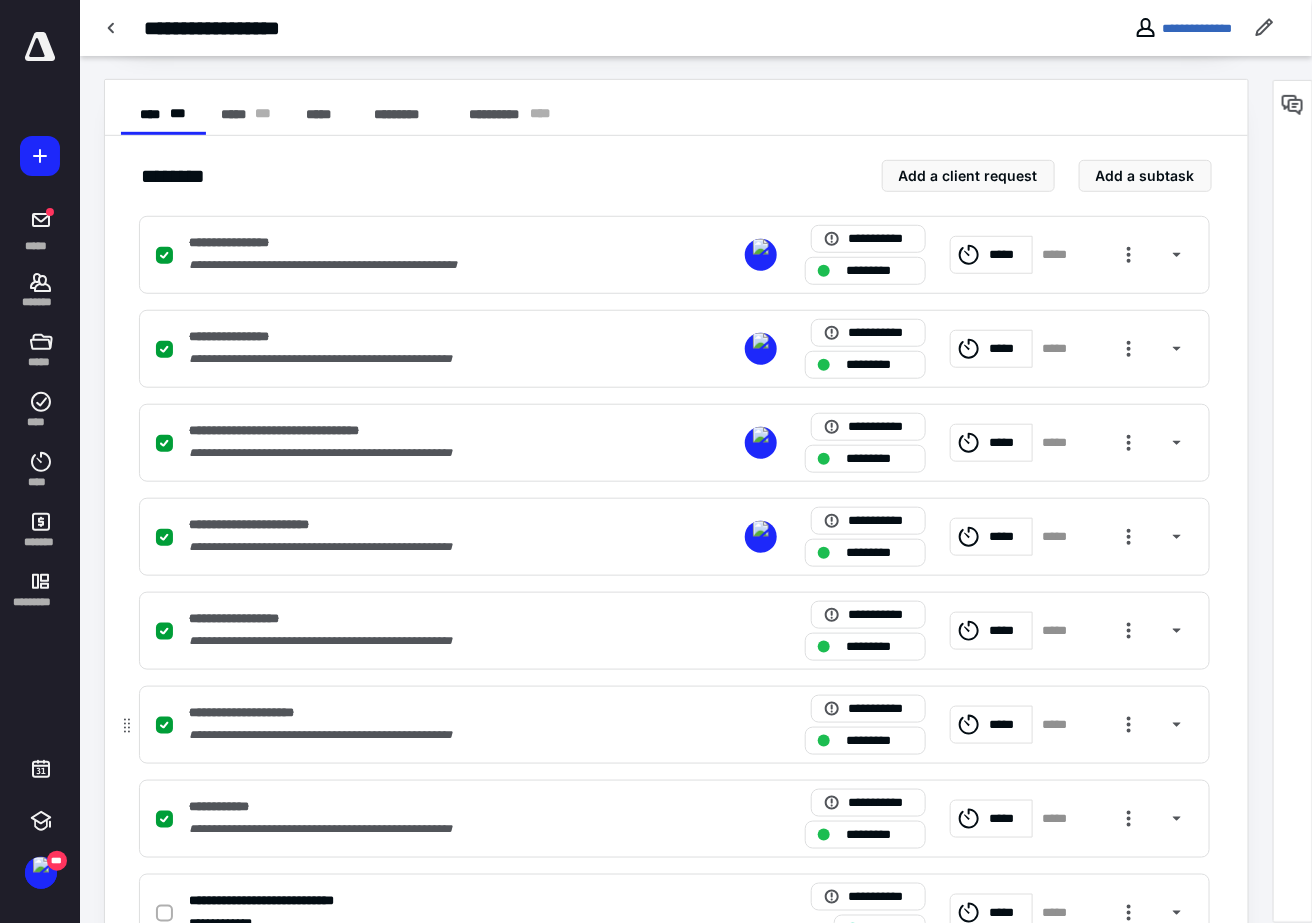 scroll, scrollTop: 533, scrollLeft: 0, axis: vertical 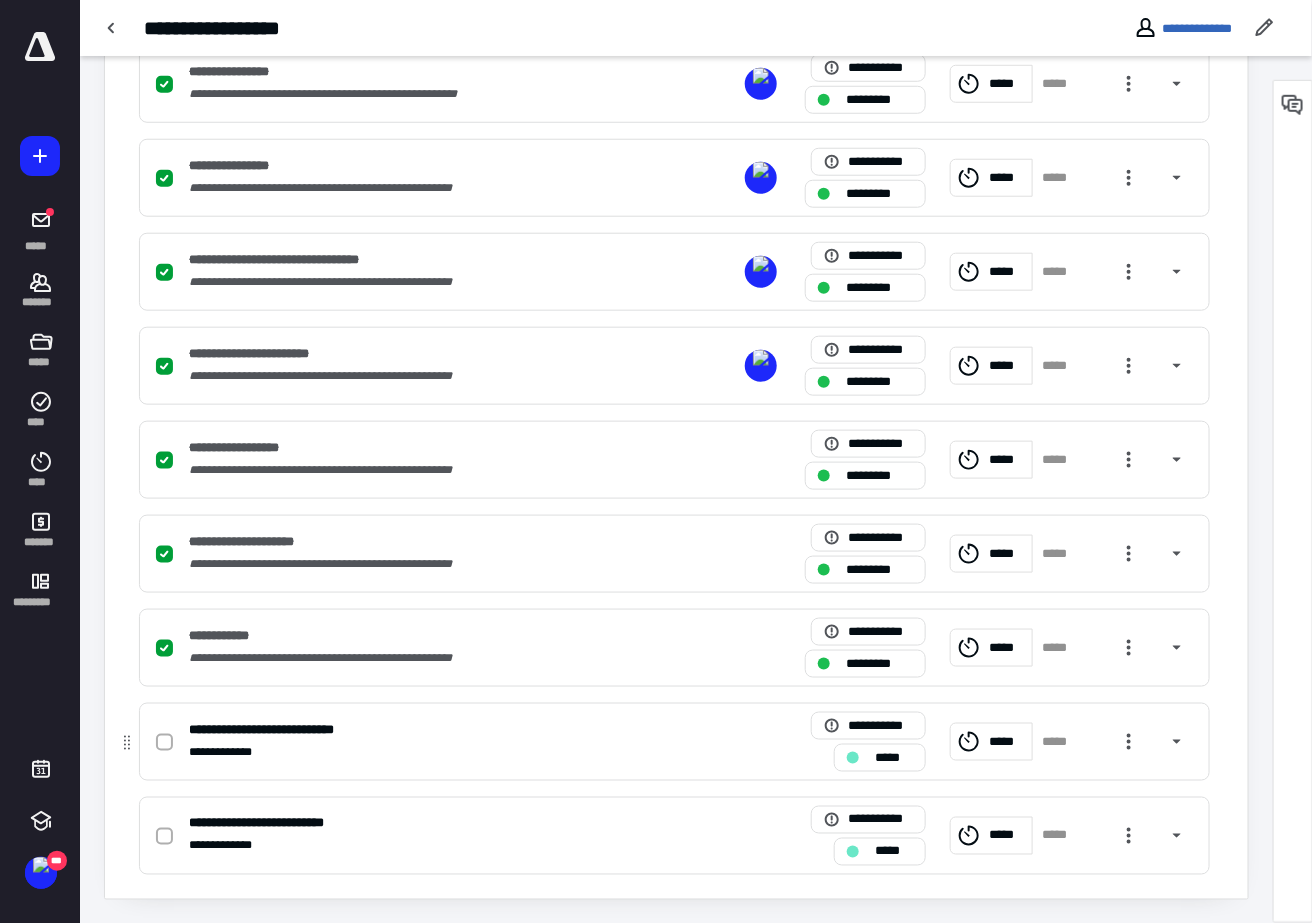 click at bounding box center [164, 743] 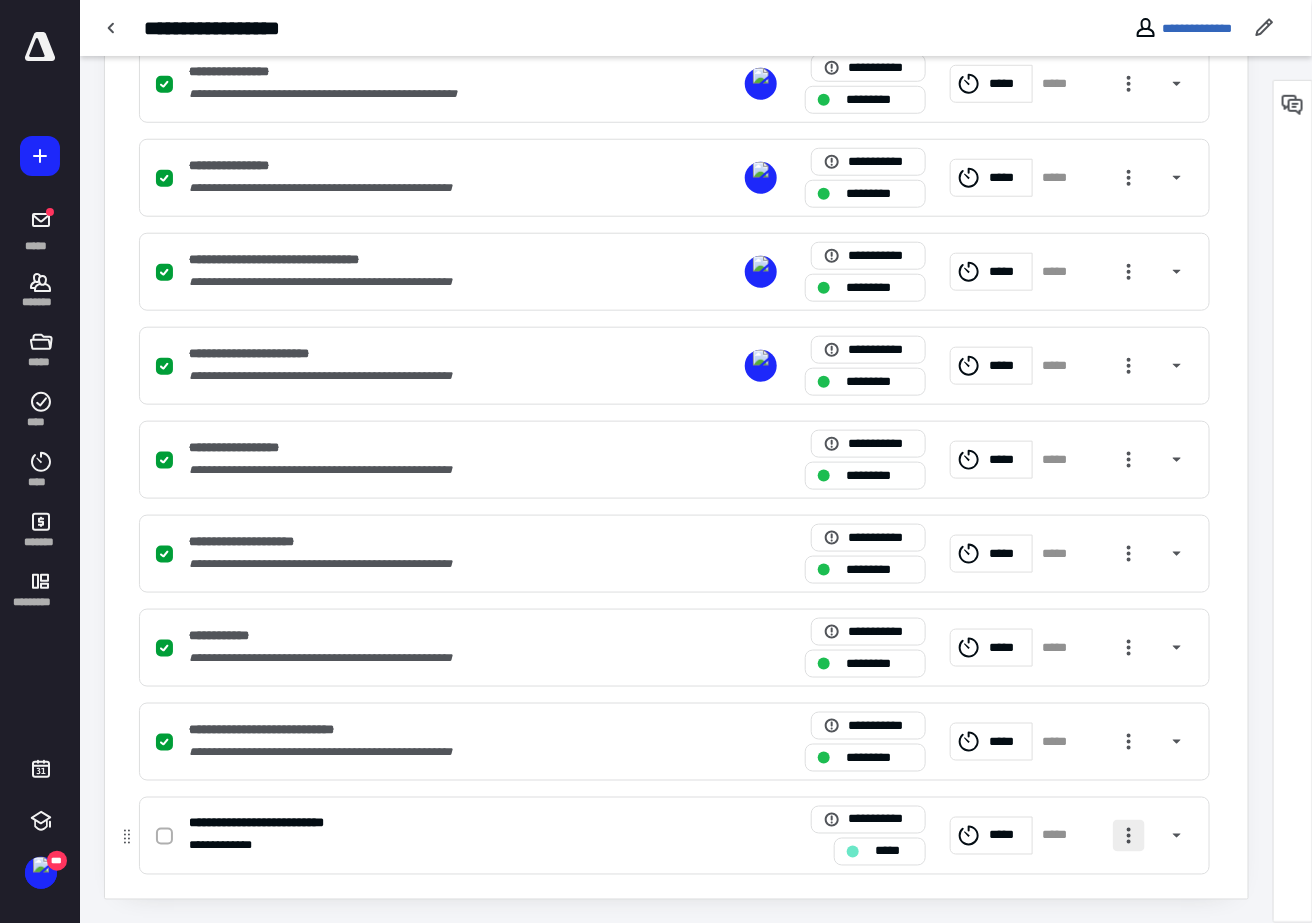 click at bounding box center [1129, 836] 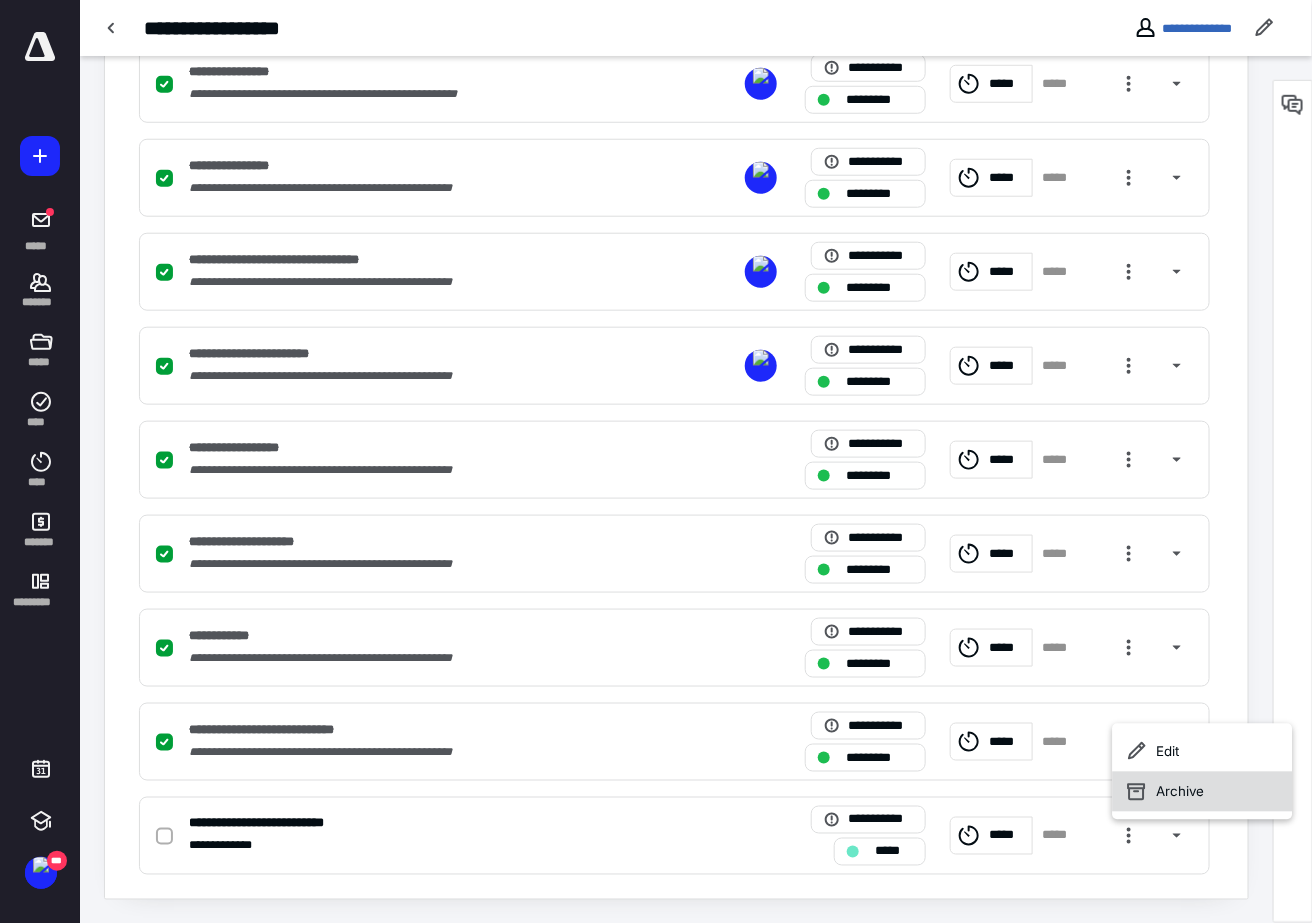 click on "Archive" at bounding box center (1203, 792) 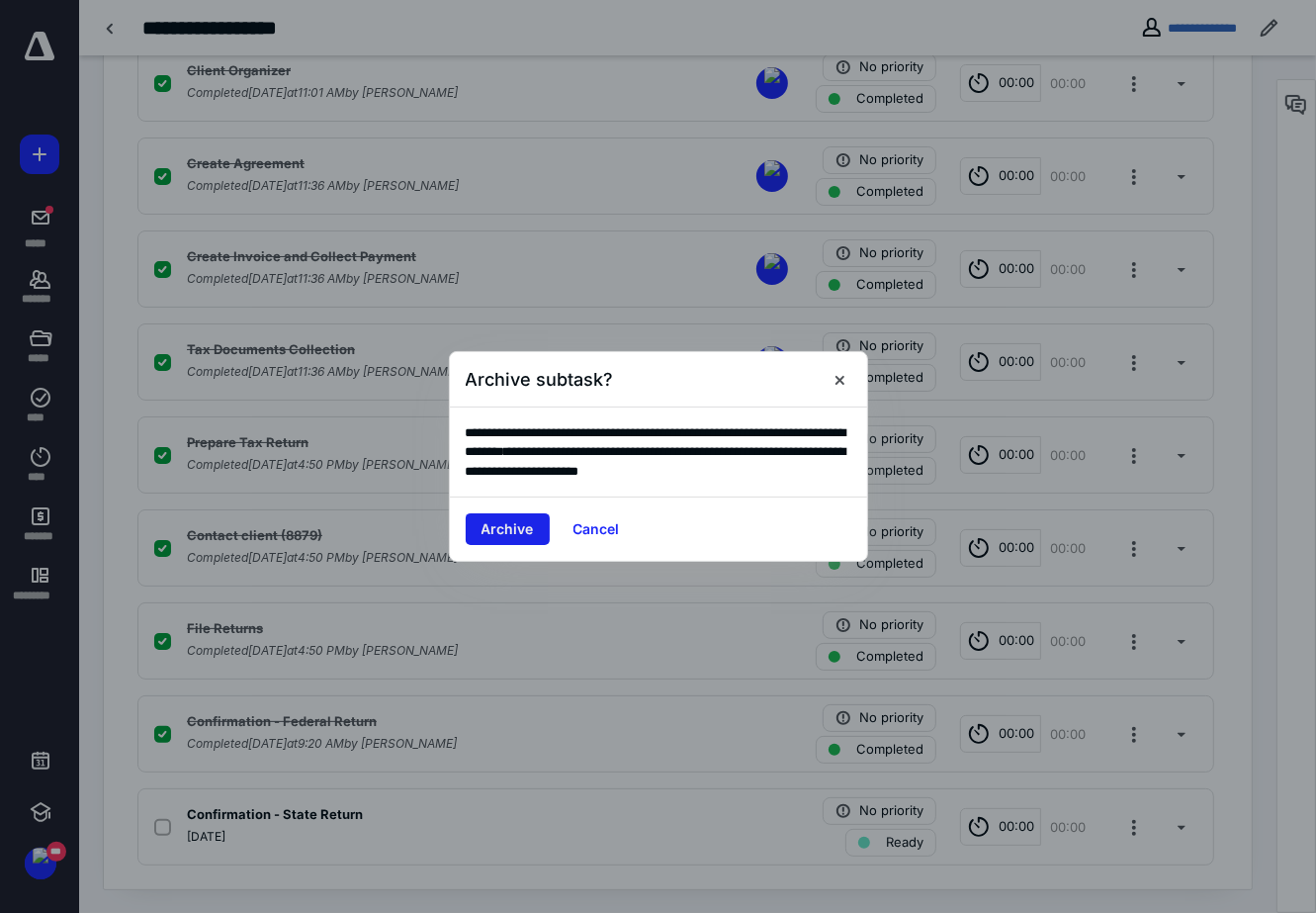 click on "Archive" at bounding box center (507, 529) 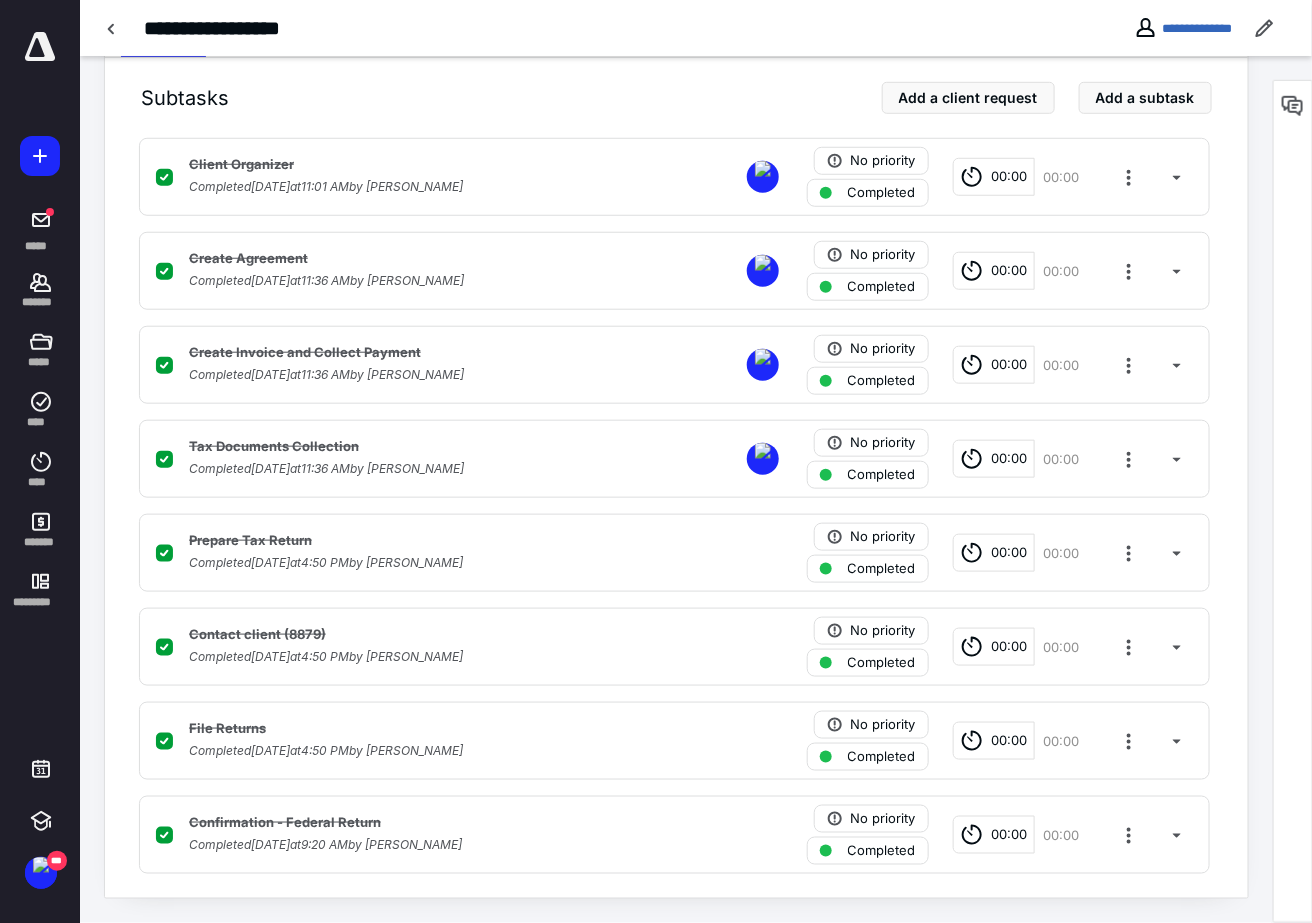 scroll, scrollTop: 439, scrollLeft: 0, axis: vertical 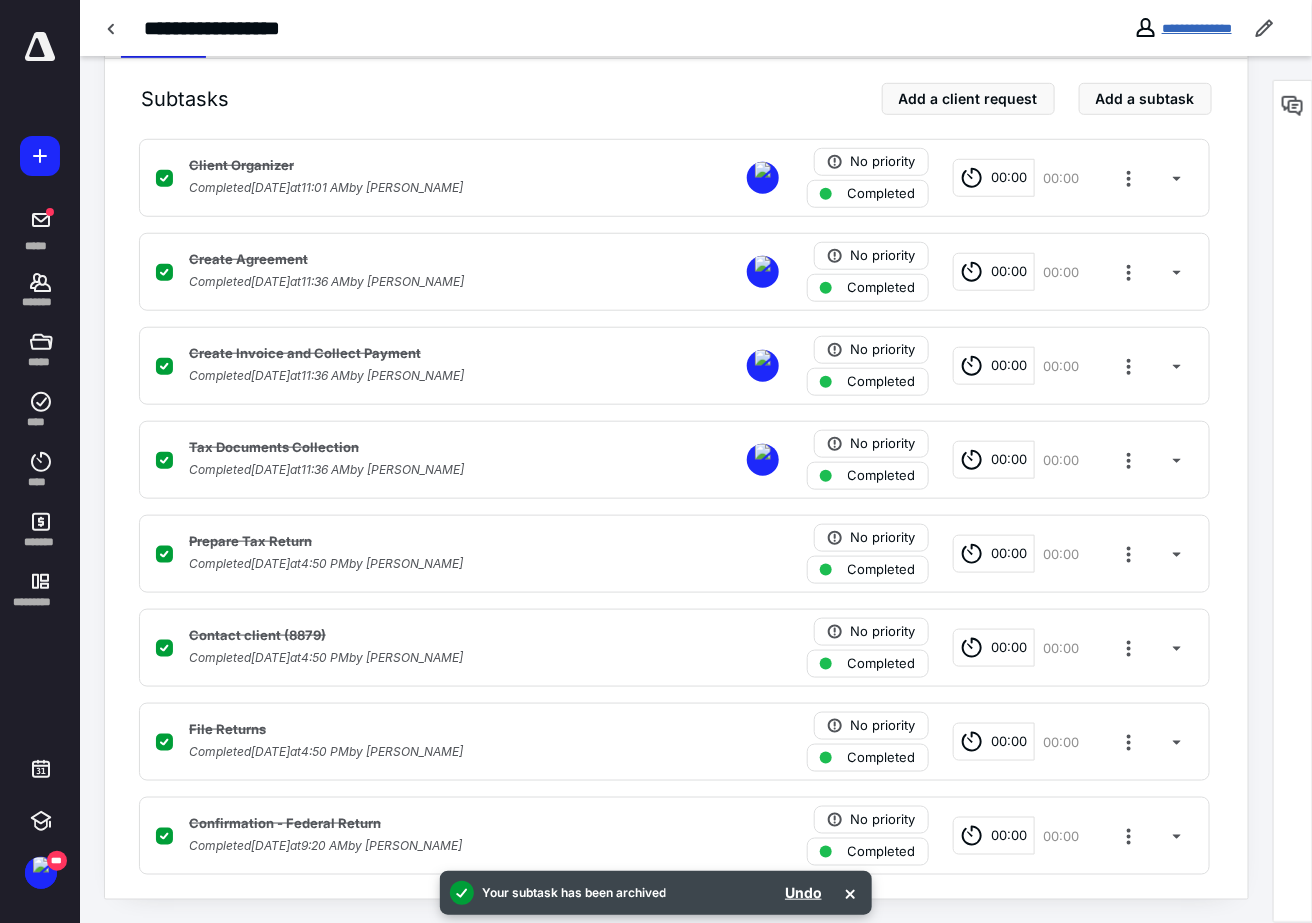 click on "**********" at bounding box center (1197, 28) 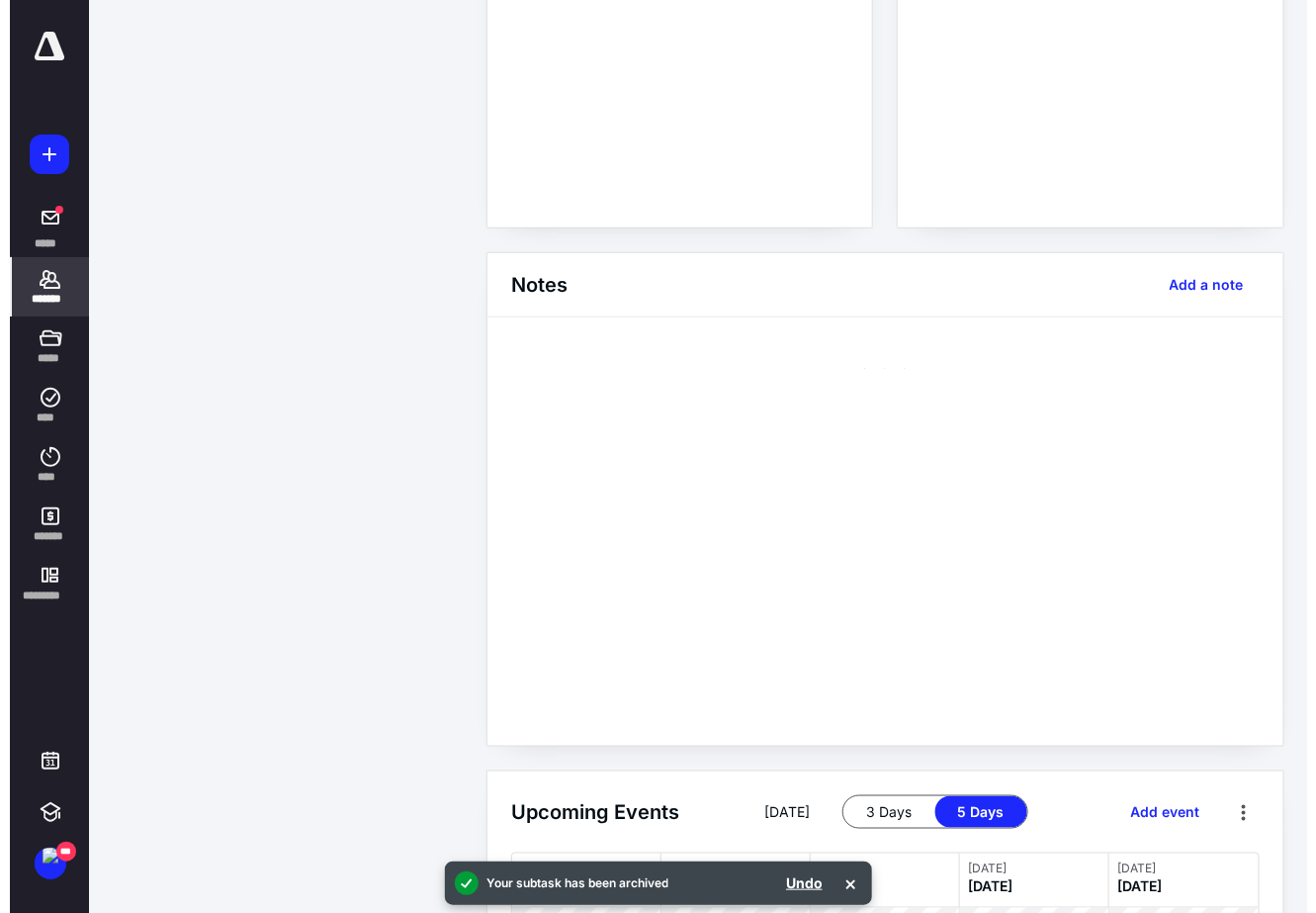 scroll, scrollTop: 0, scrollLeft: 0, axis: both 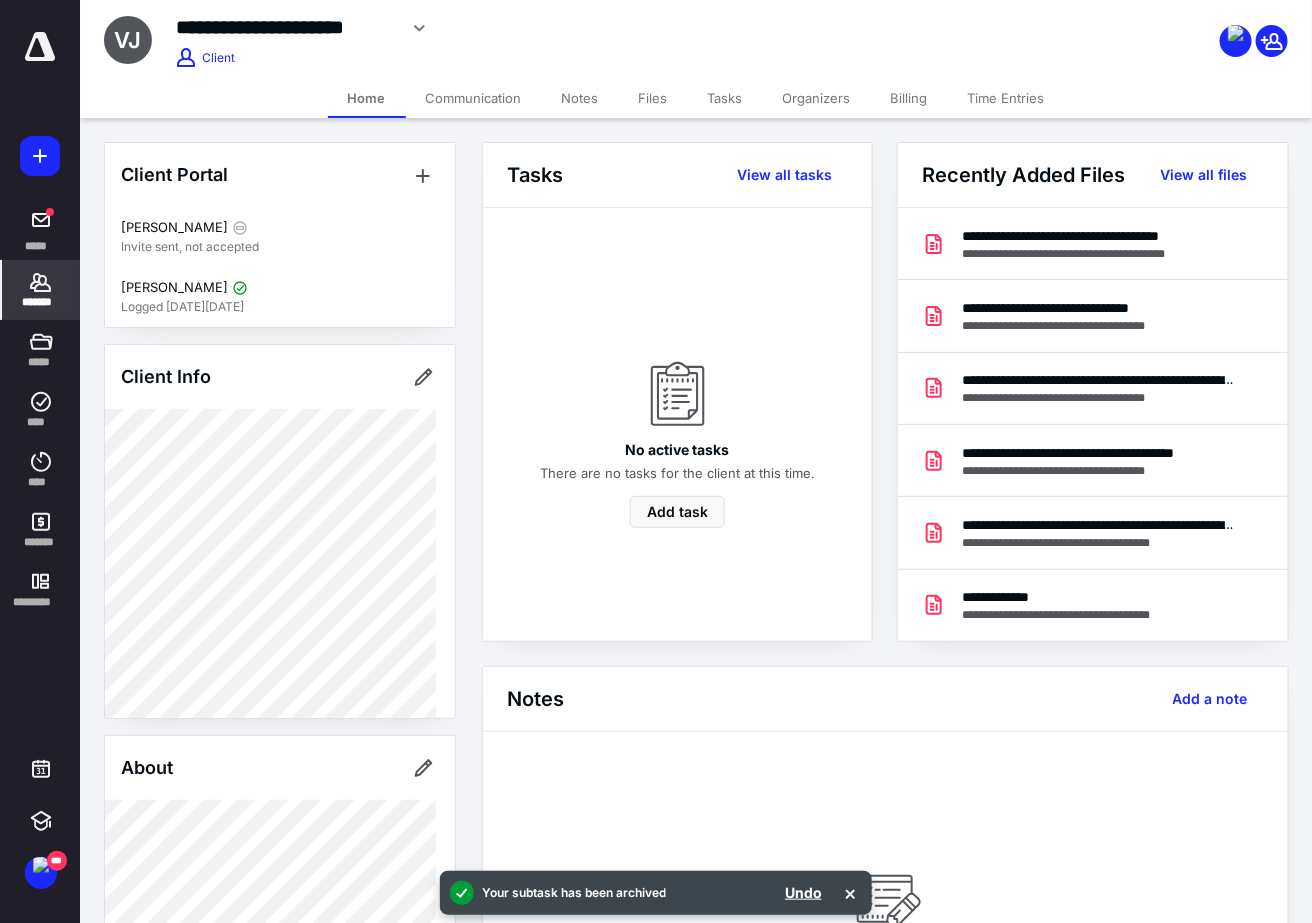 click on "About" at bounding box center (280, 768) 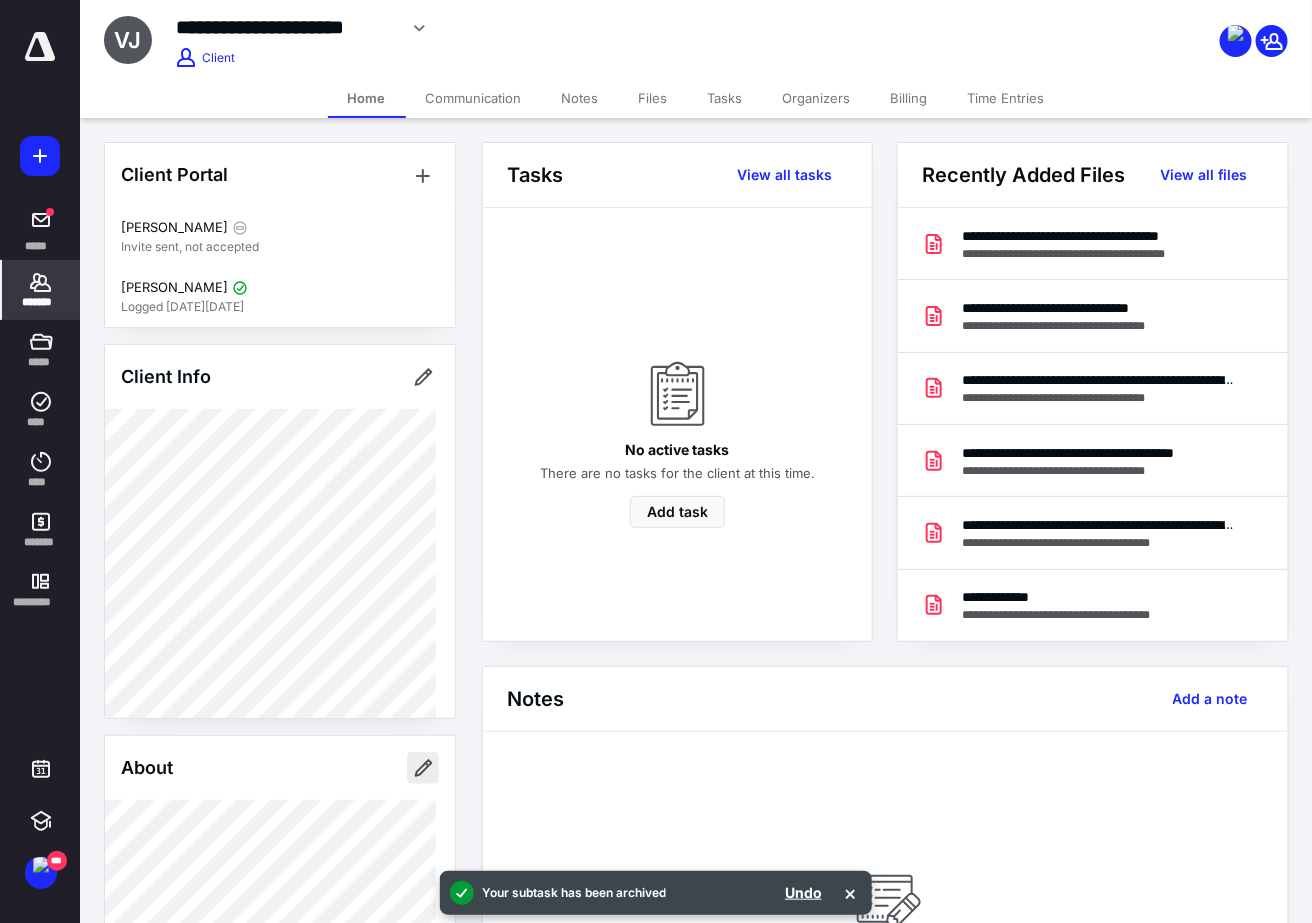 click at bounding box center [423, 768] 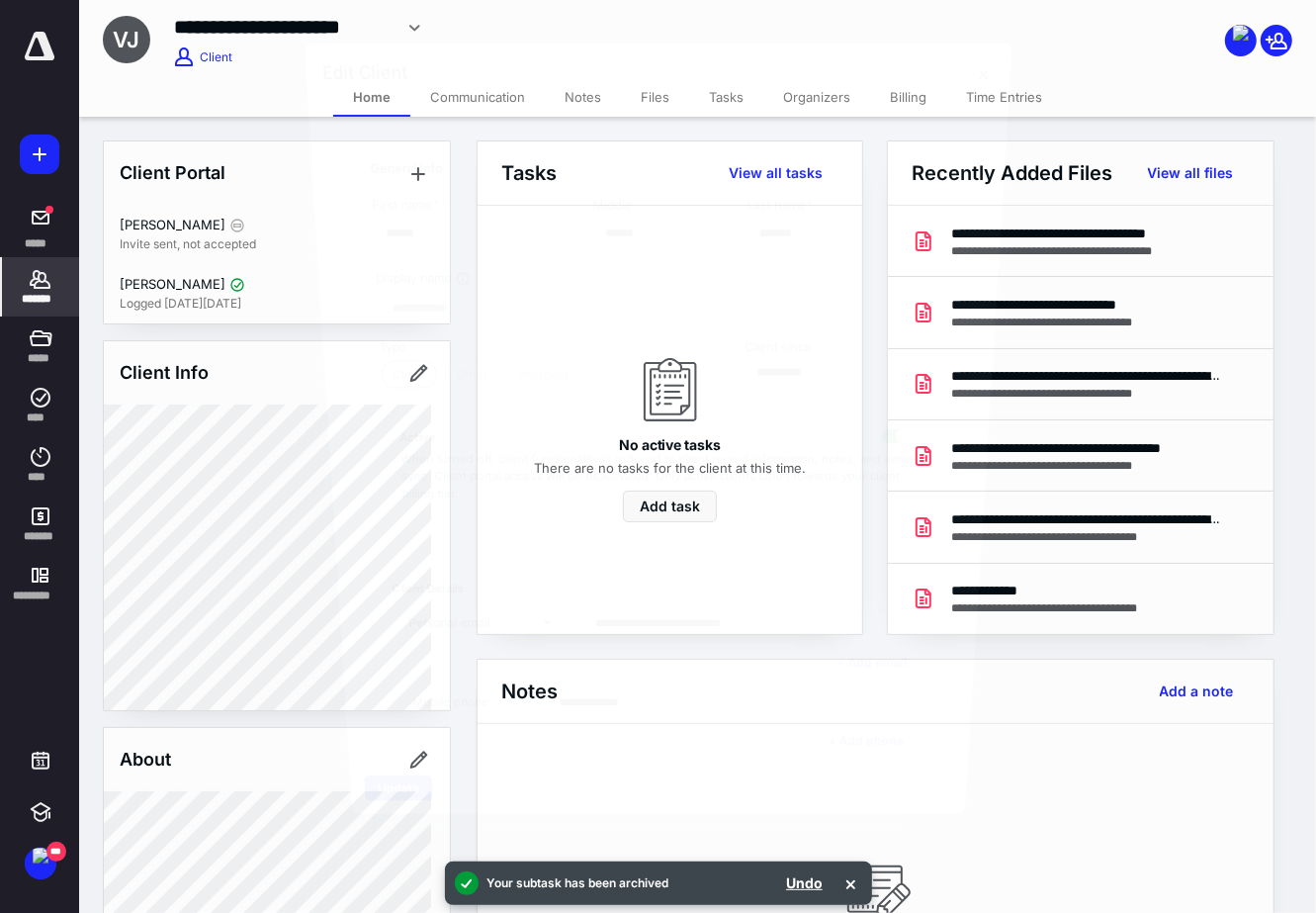 type on "**********" 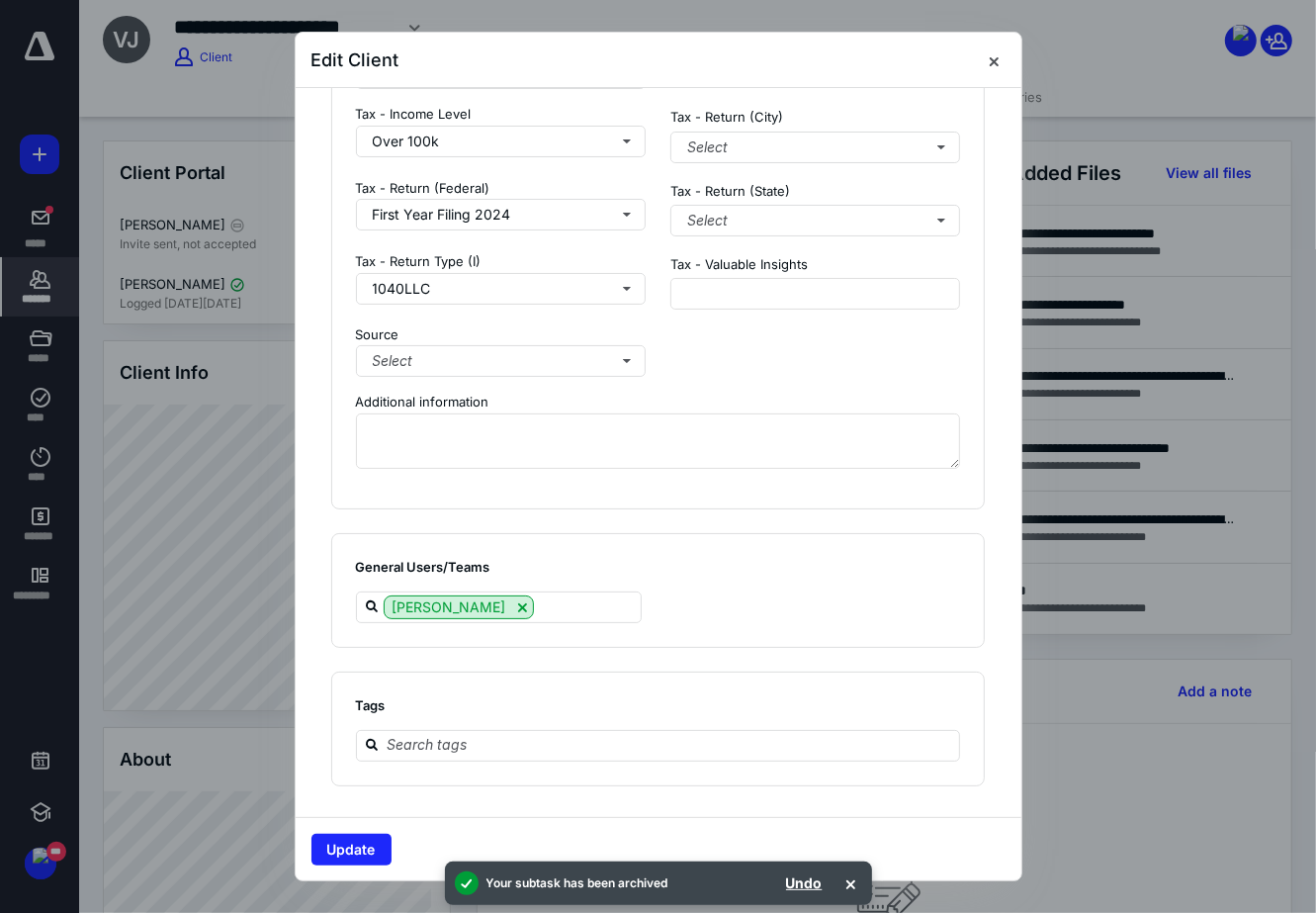 scroll, scrollTop: 1664, scrollLeft: 0, axis: vertical 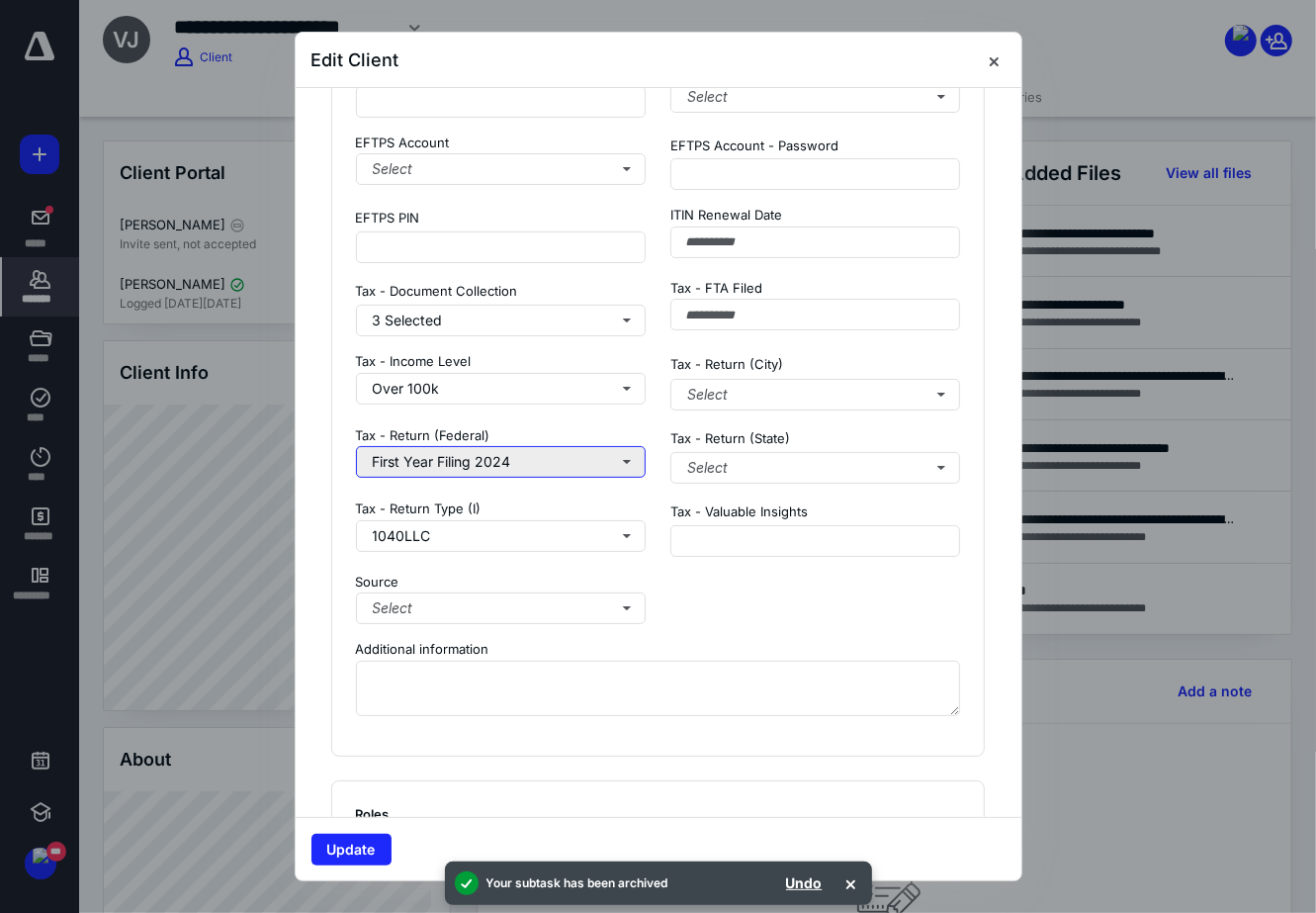 click on "First Year Filing 2024" at bounding box center [501, 462] 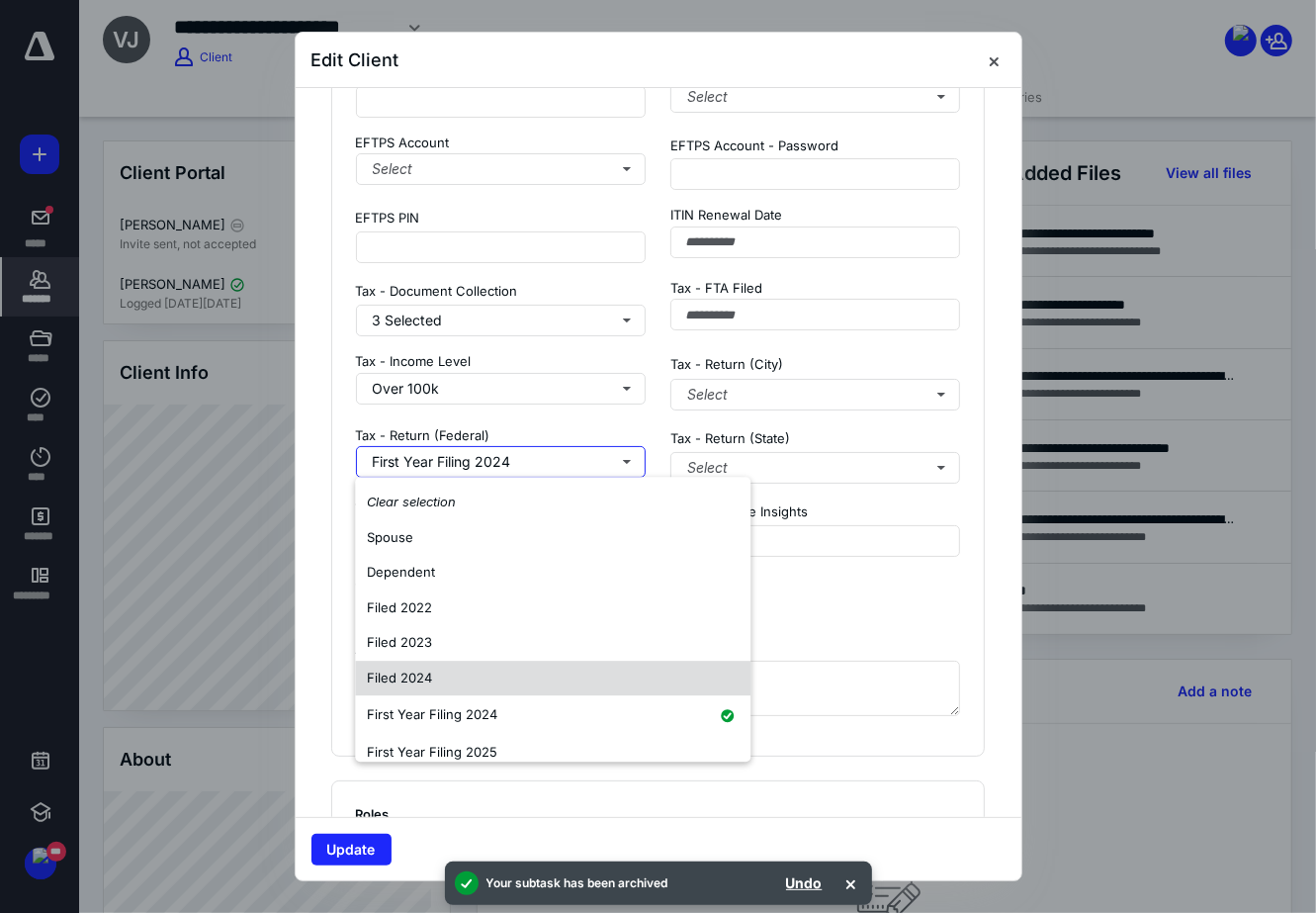 click on "Filed 2024" at bounding box center [553, 679] 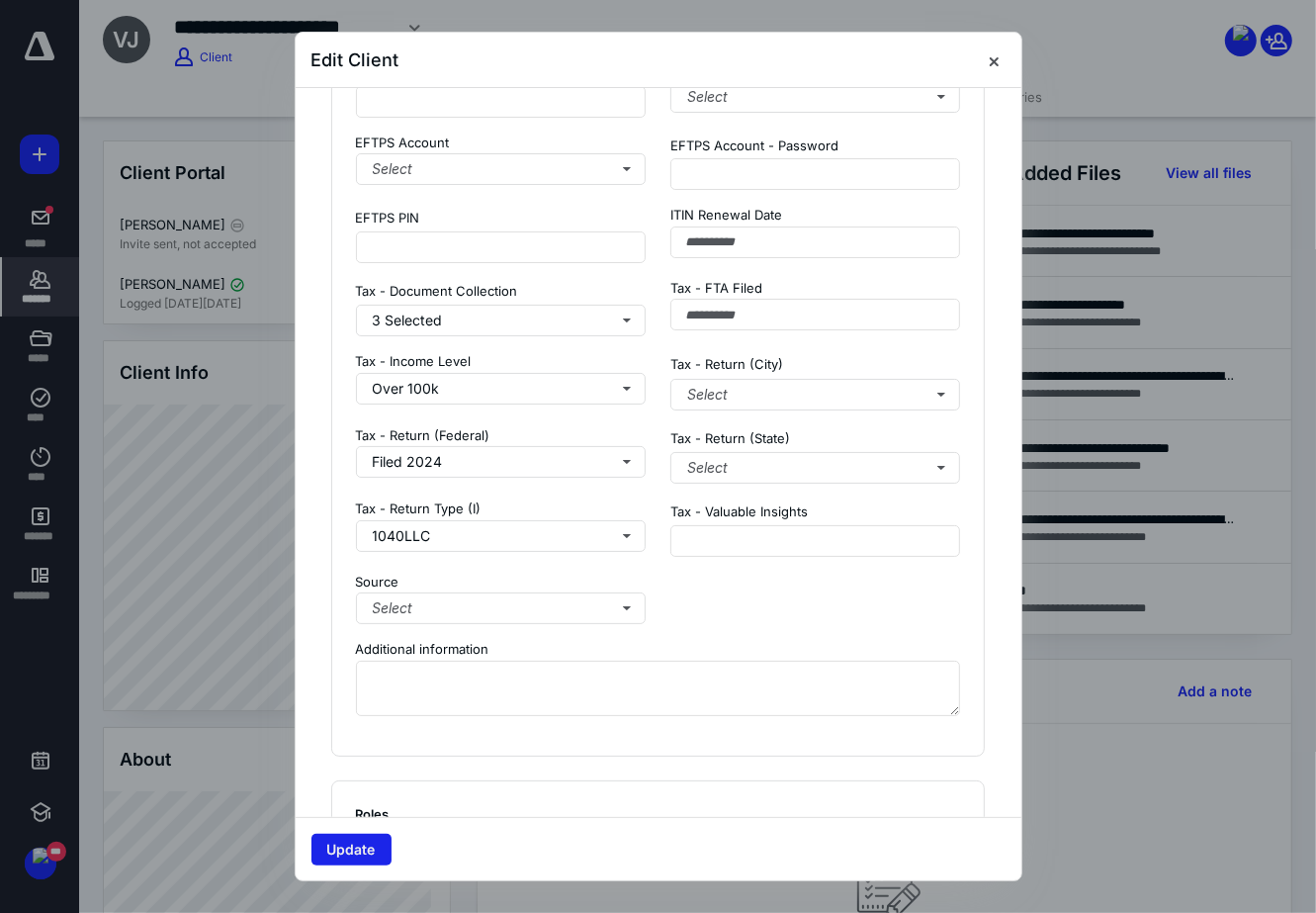 click on "Update" at bounding box center [351, 850] 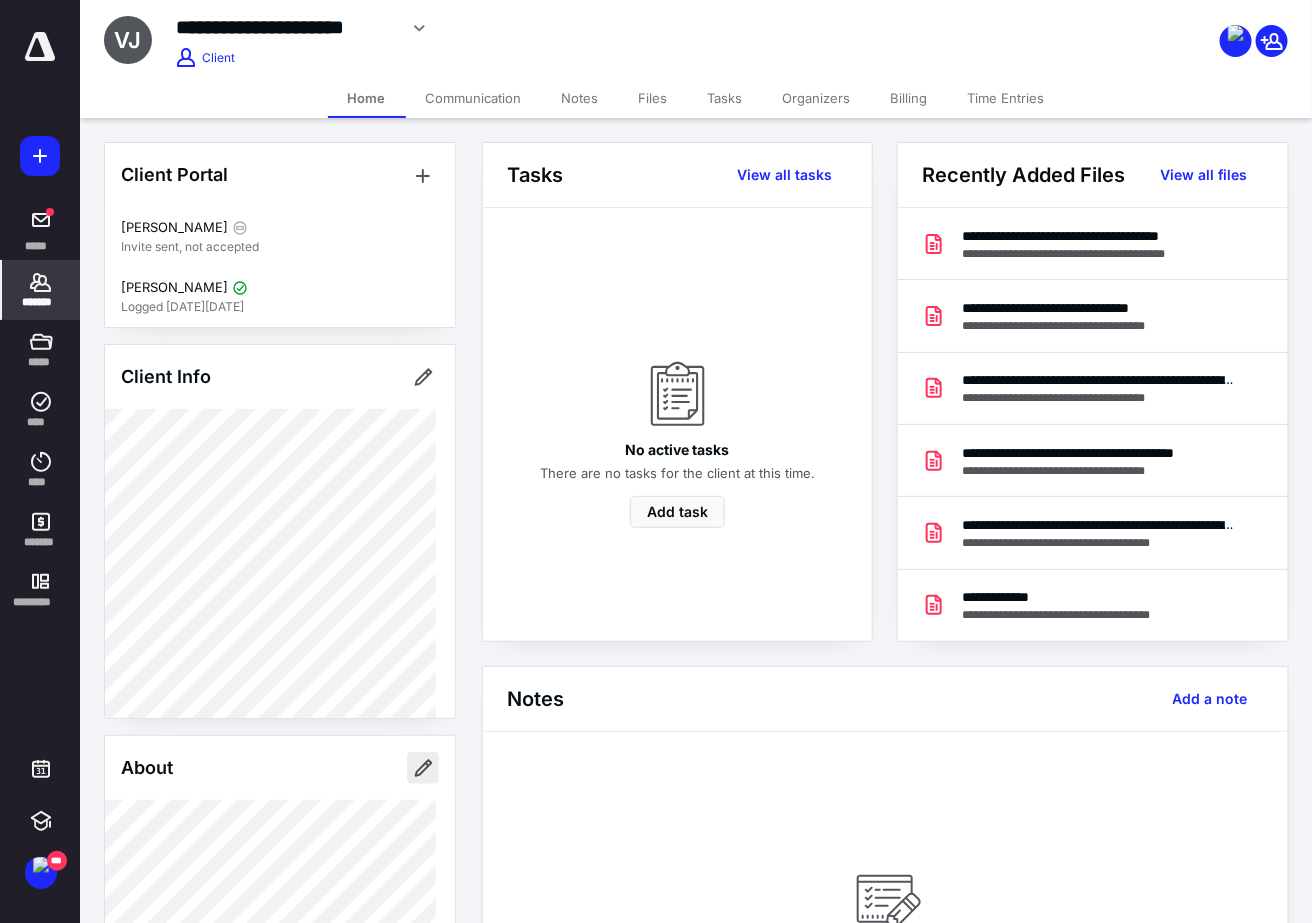 click at bounding box center (423, 768) 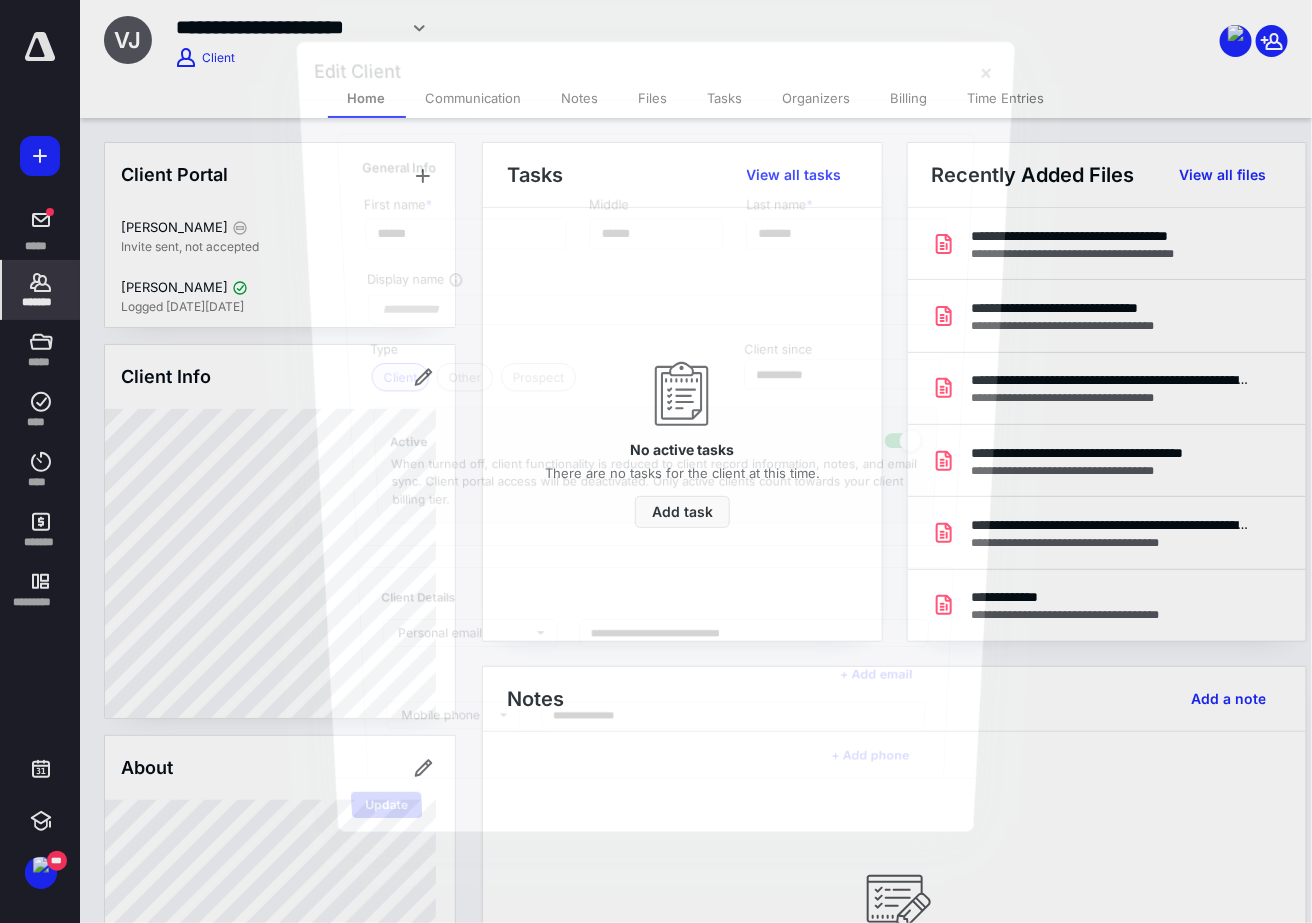 type on "**********" 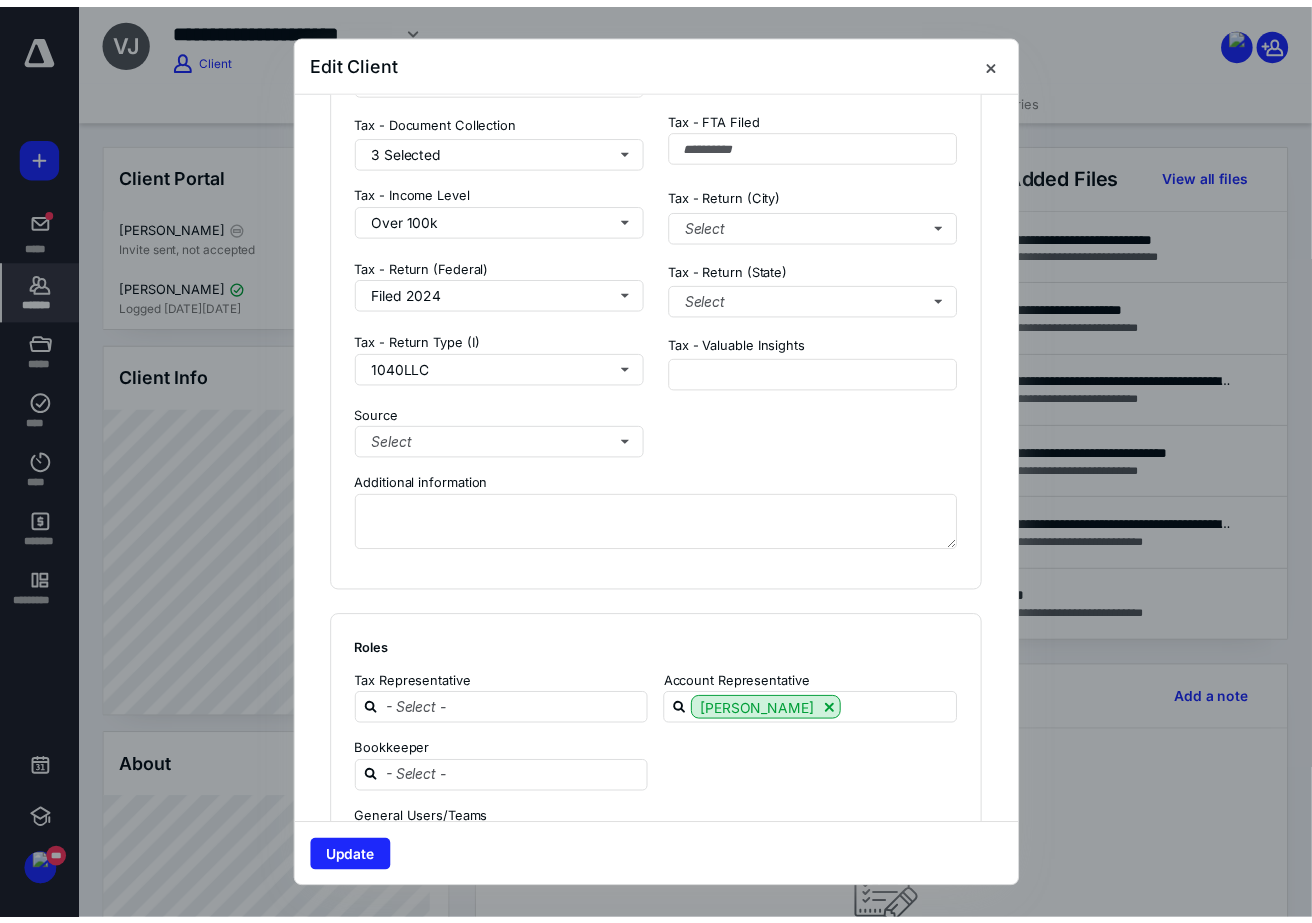 scroll, scrollTop: 1716, scrollLeft: 0, axis: vertical 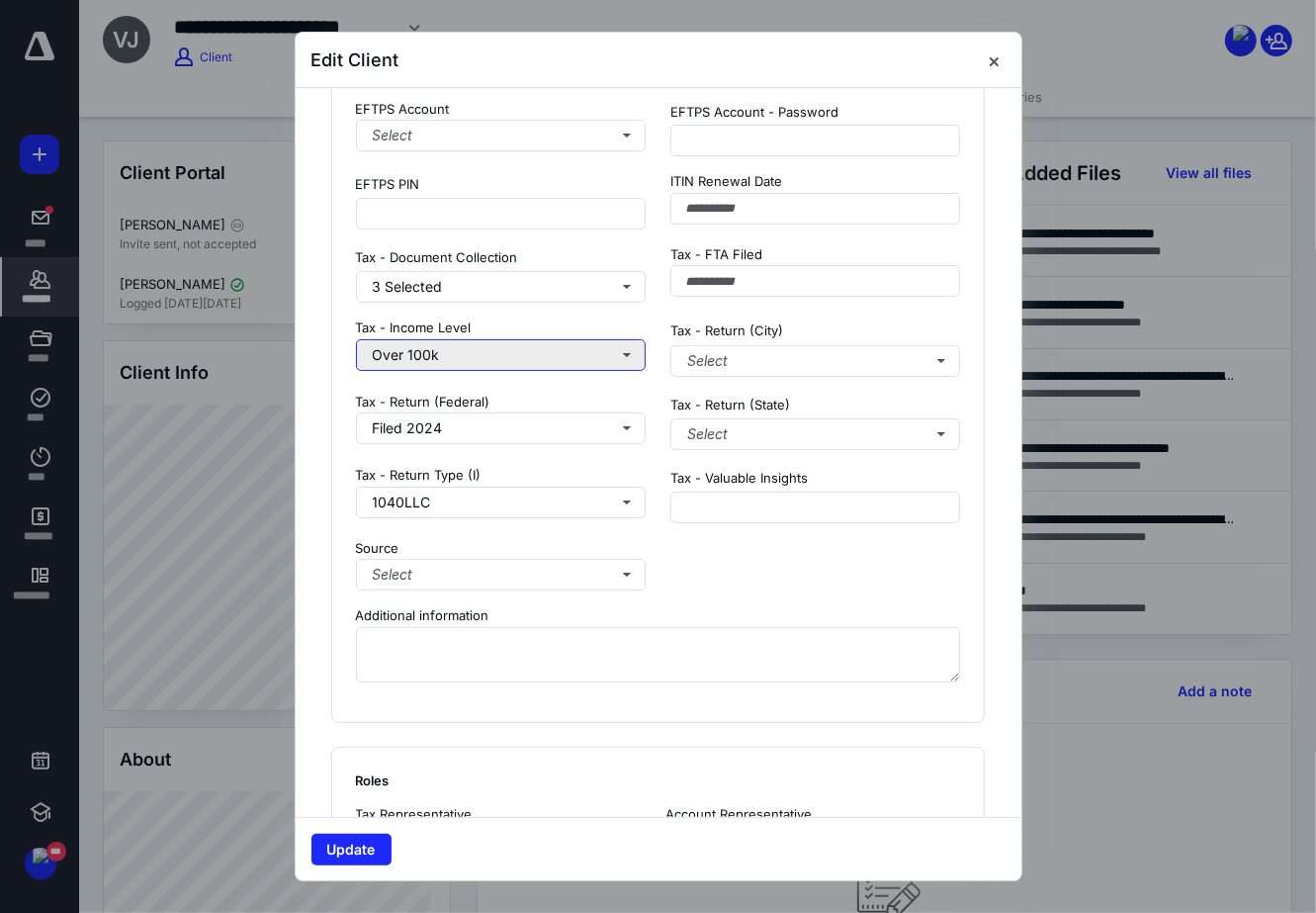 click on "Over 100k" at bounding box center (501, 355) 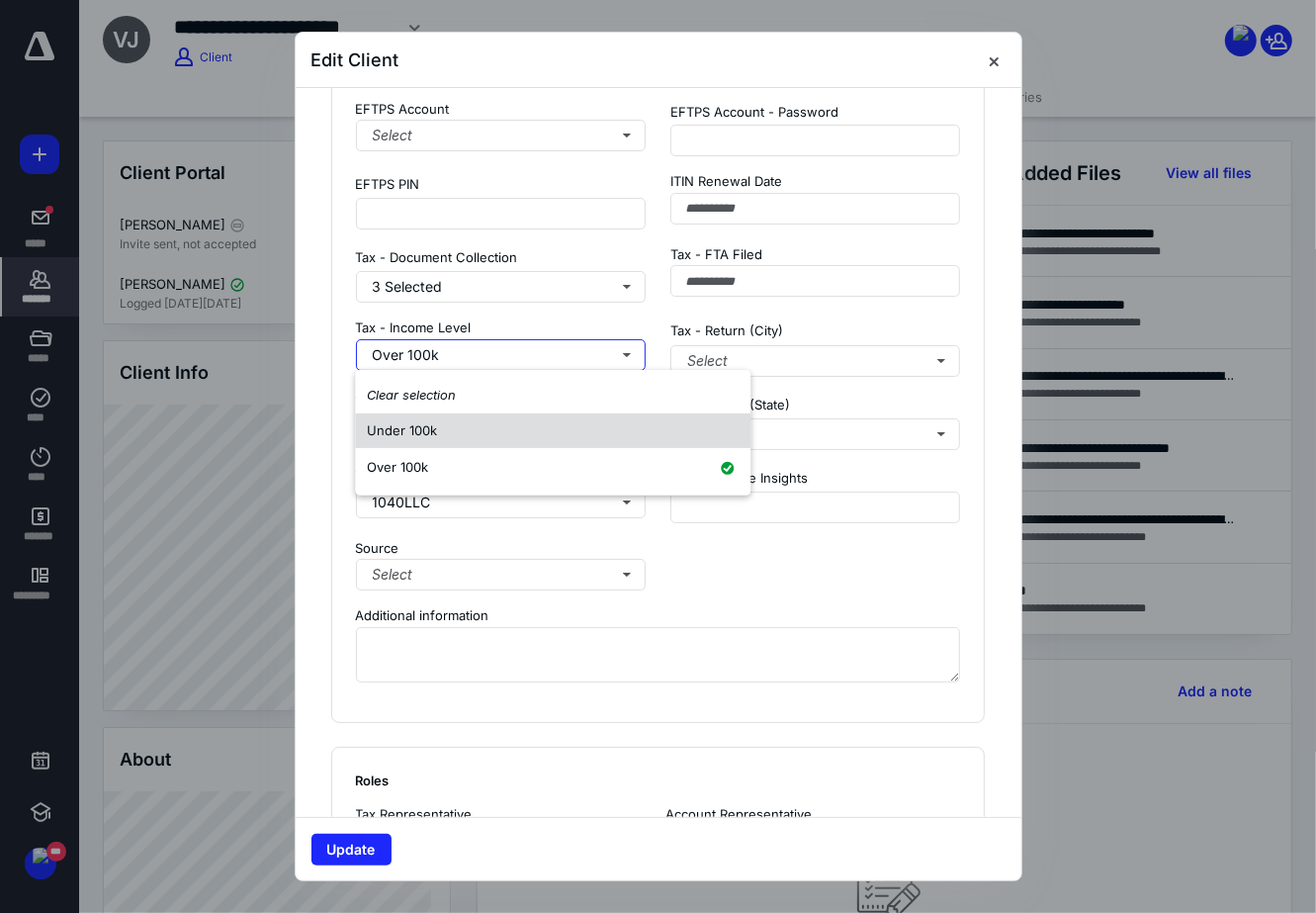 click on "Under 100k" at bounding box center [553, 430] 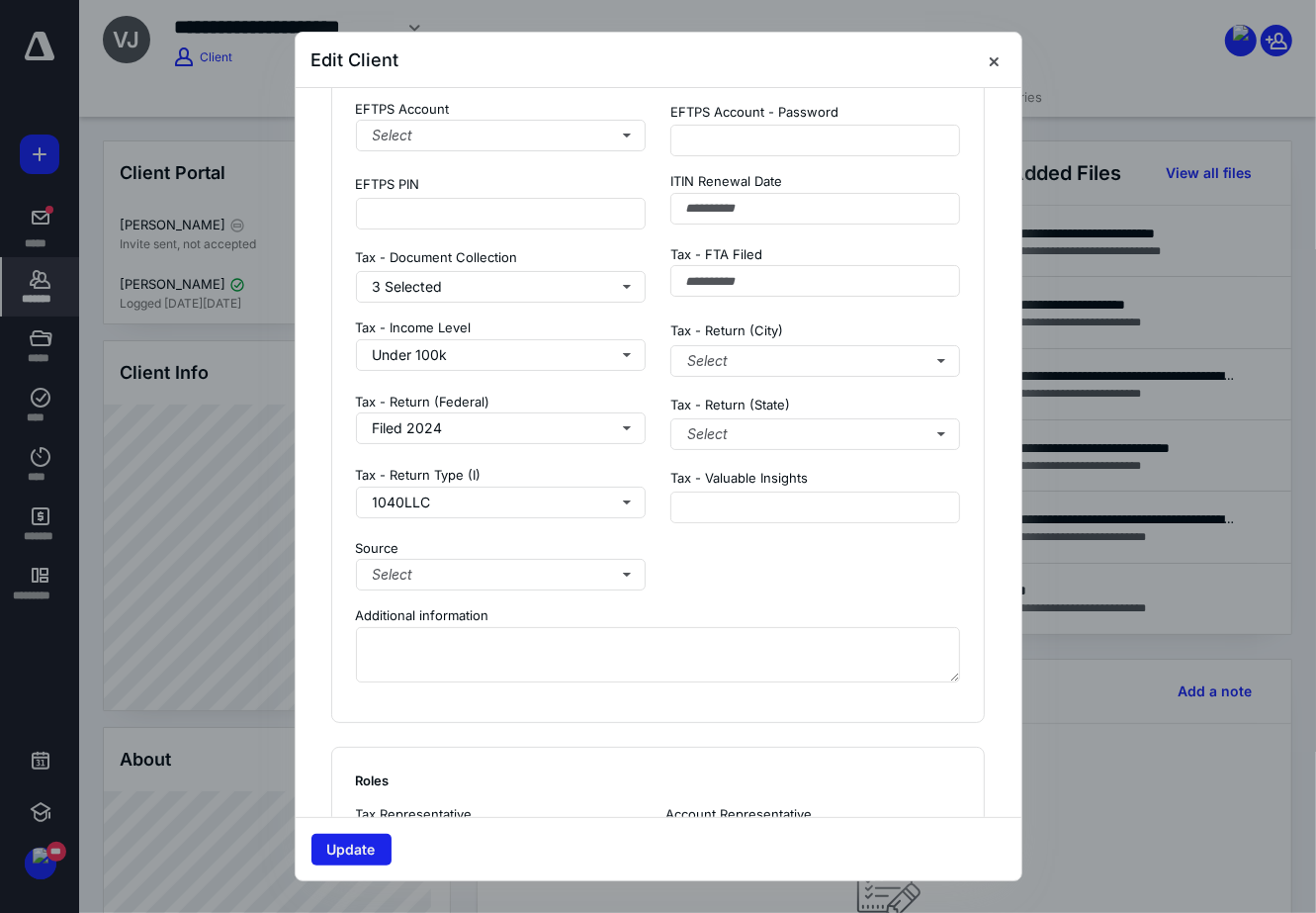 click on "Update" at bounding box center (351, 850) 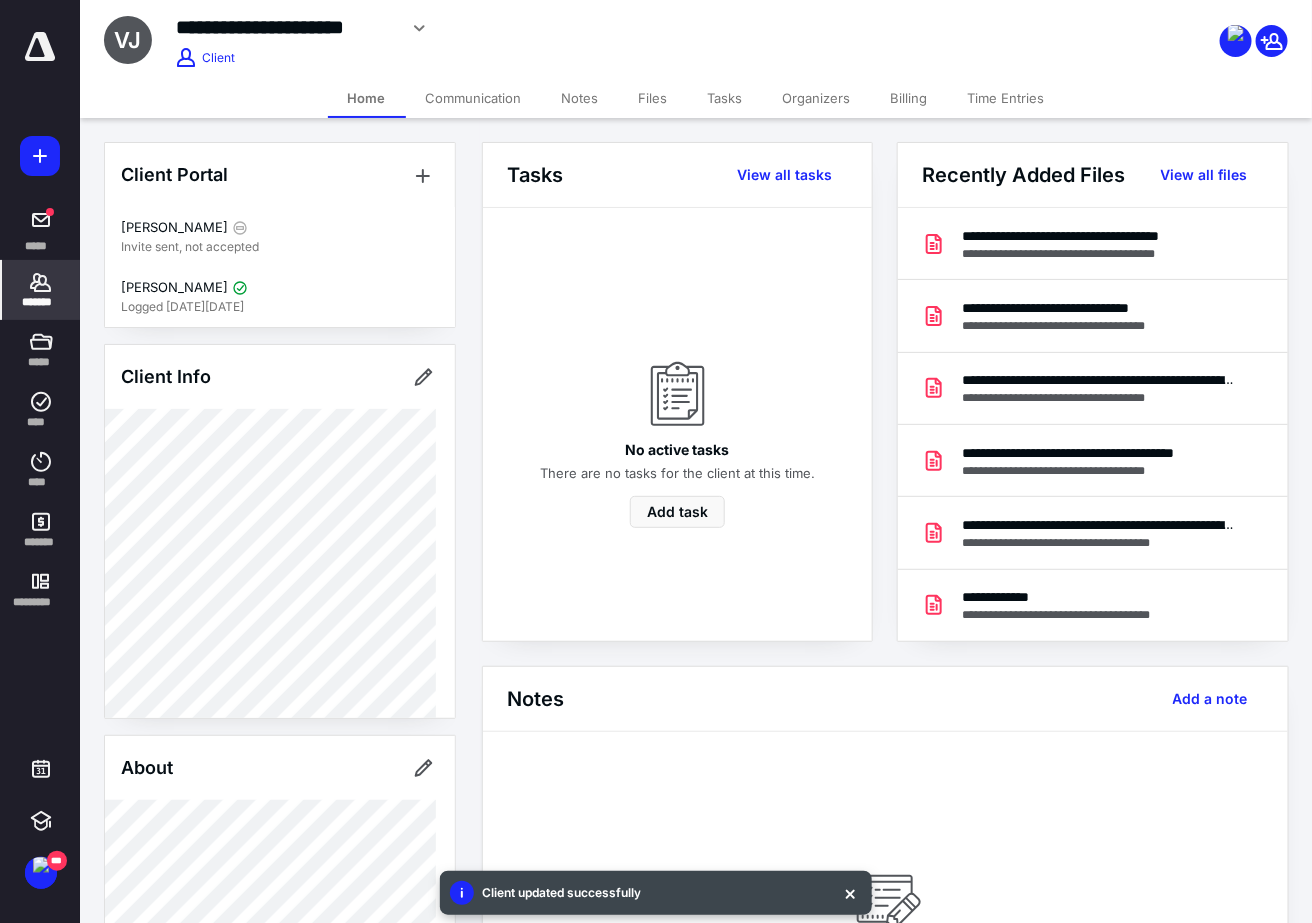 click at bounding box center (0, 0) 